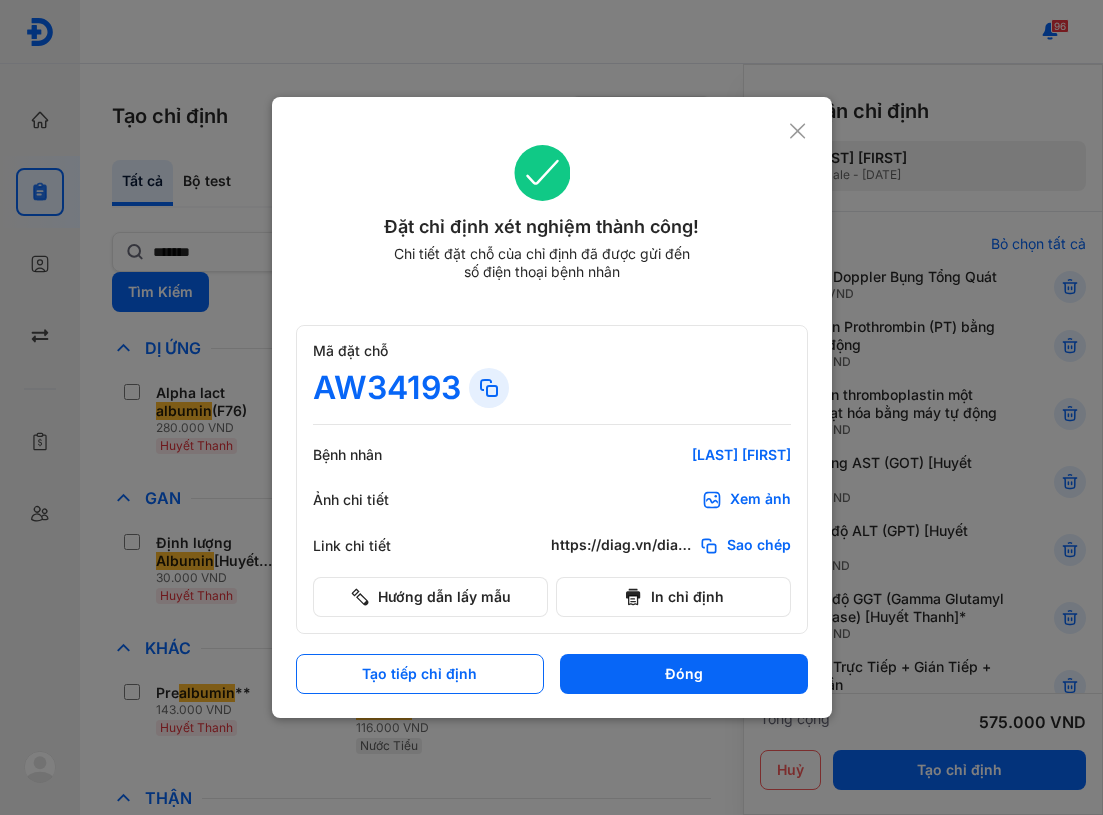 scroll, scrollTop: 0, scrollLeft: 0, axis: both 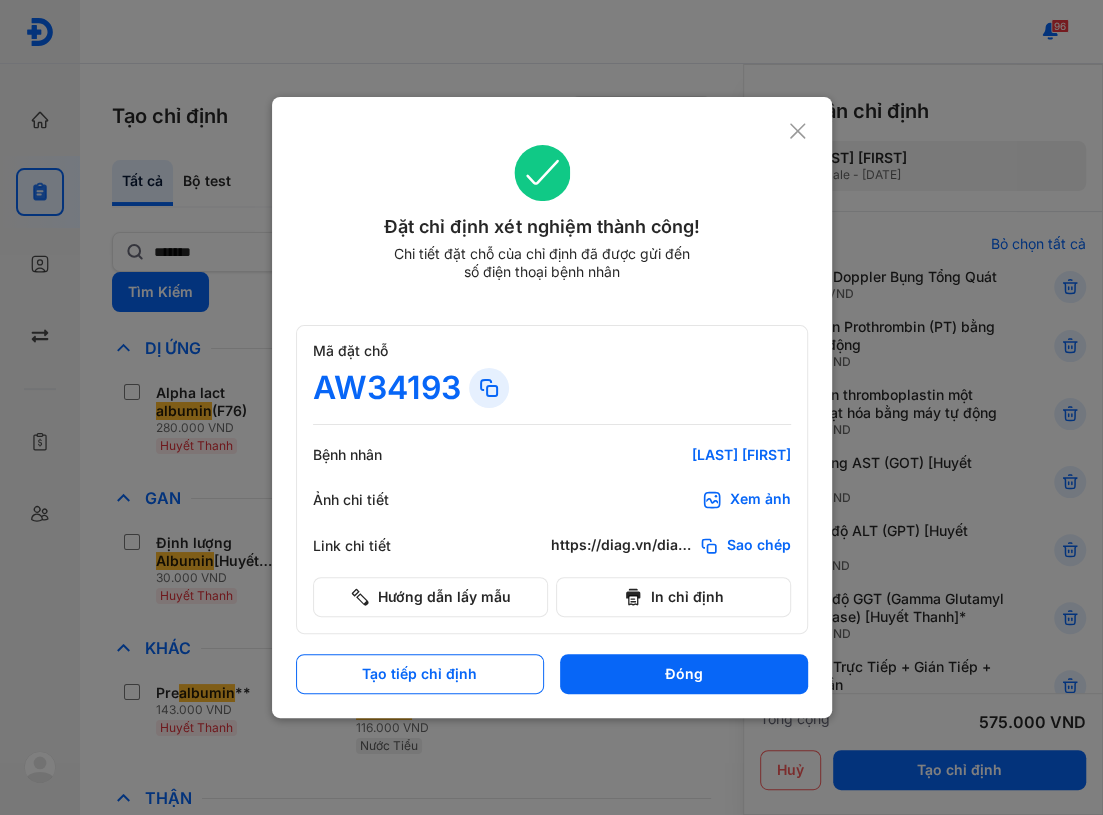 click 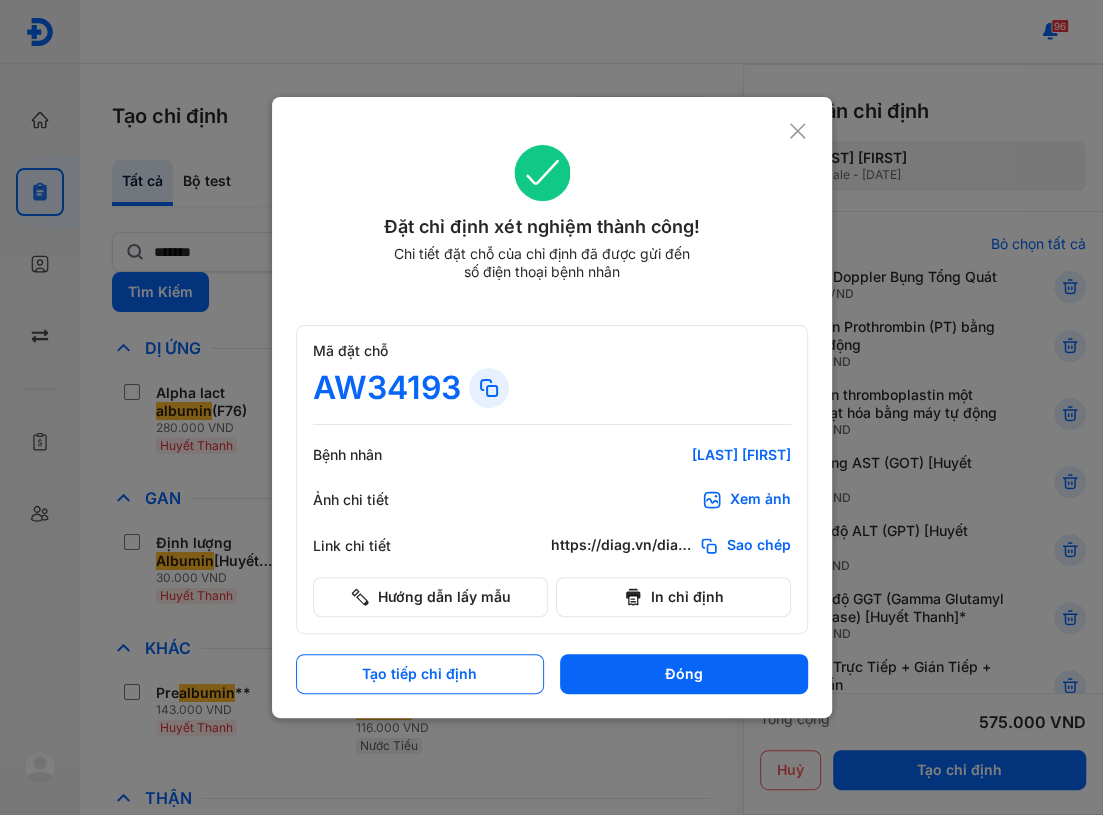 scroll, scrollTop: 59, scrollLeft: 0, axis: vertical 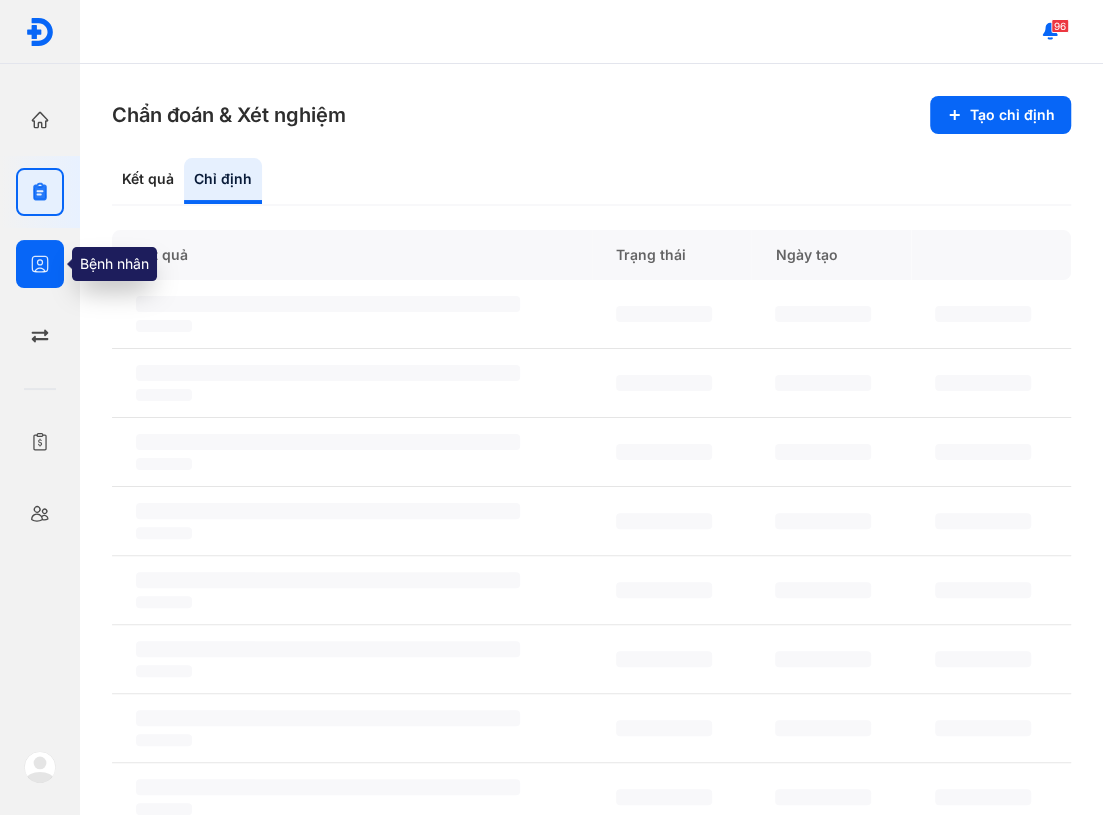 click 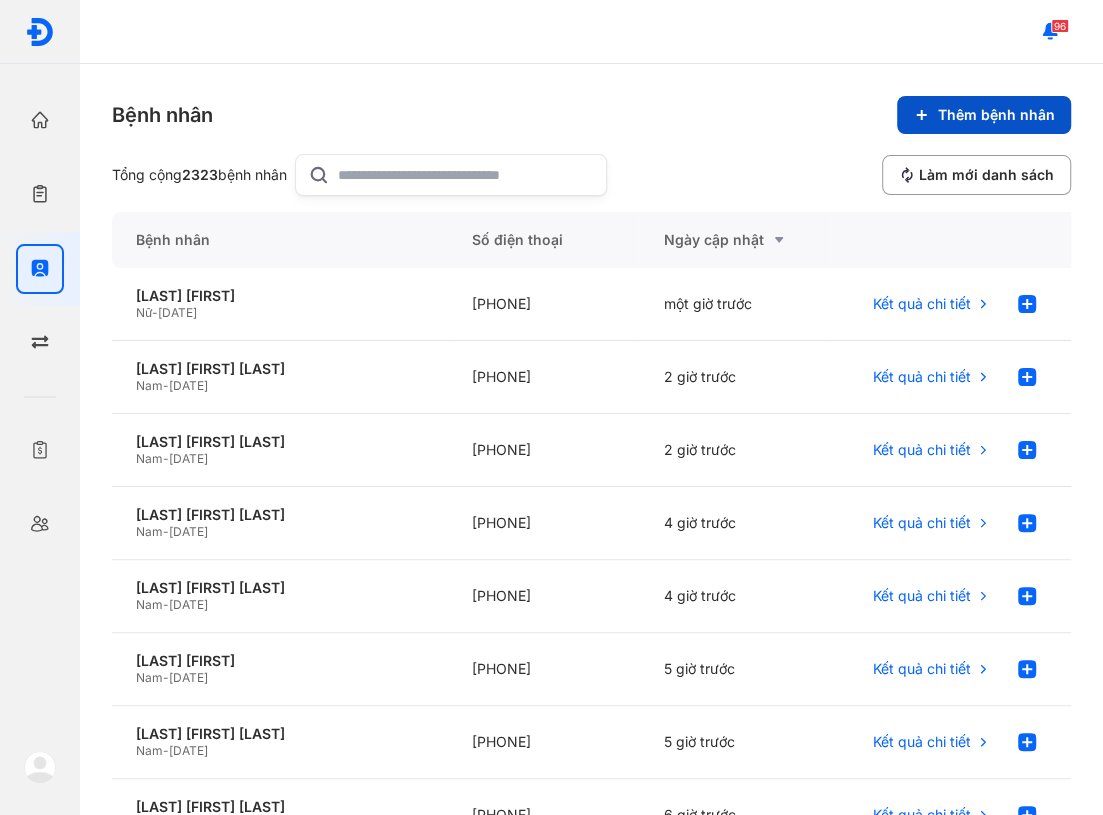 click on "Thêm bệnh nhân" 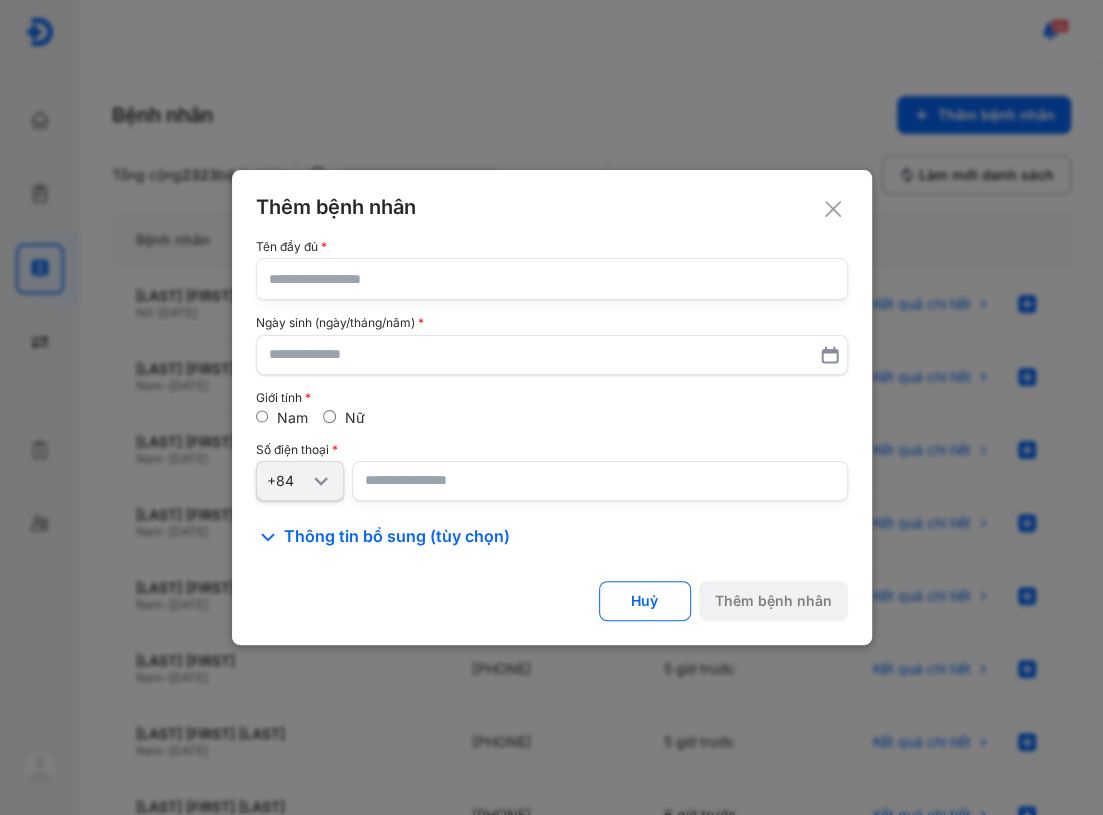 click 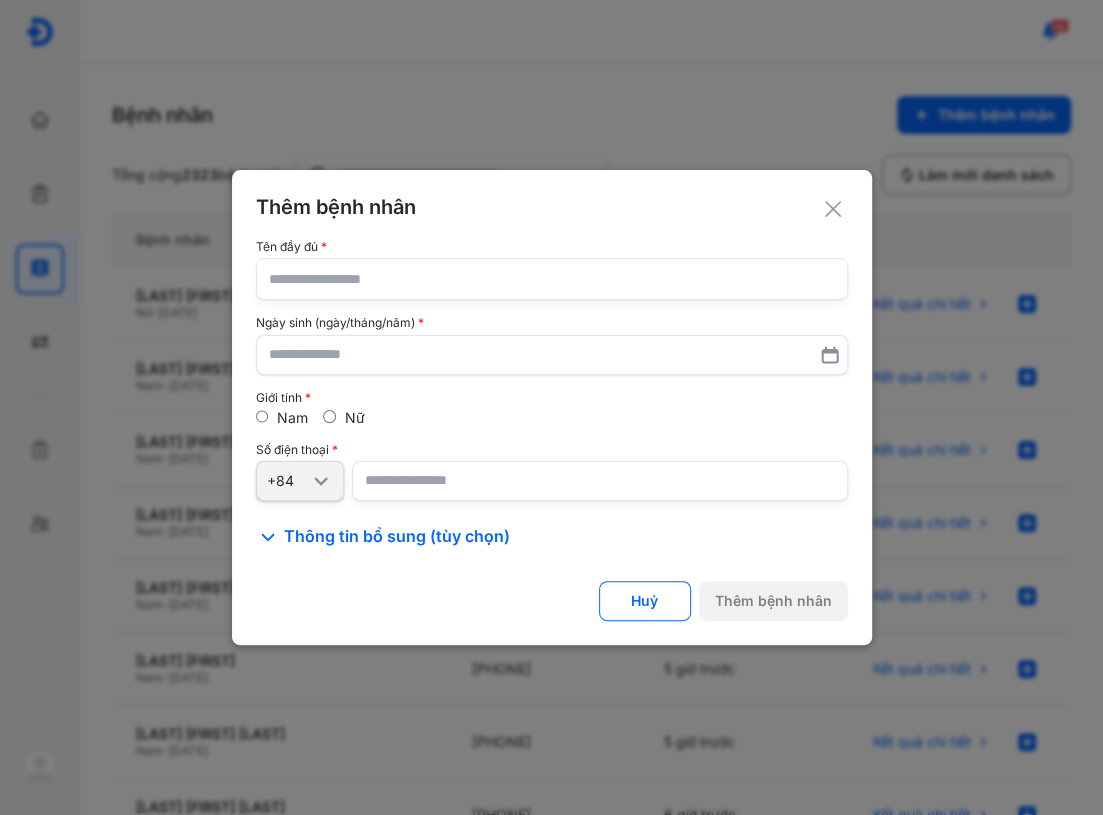 click 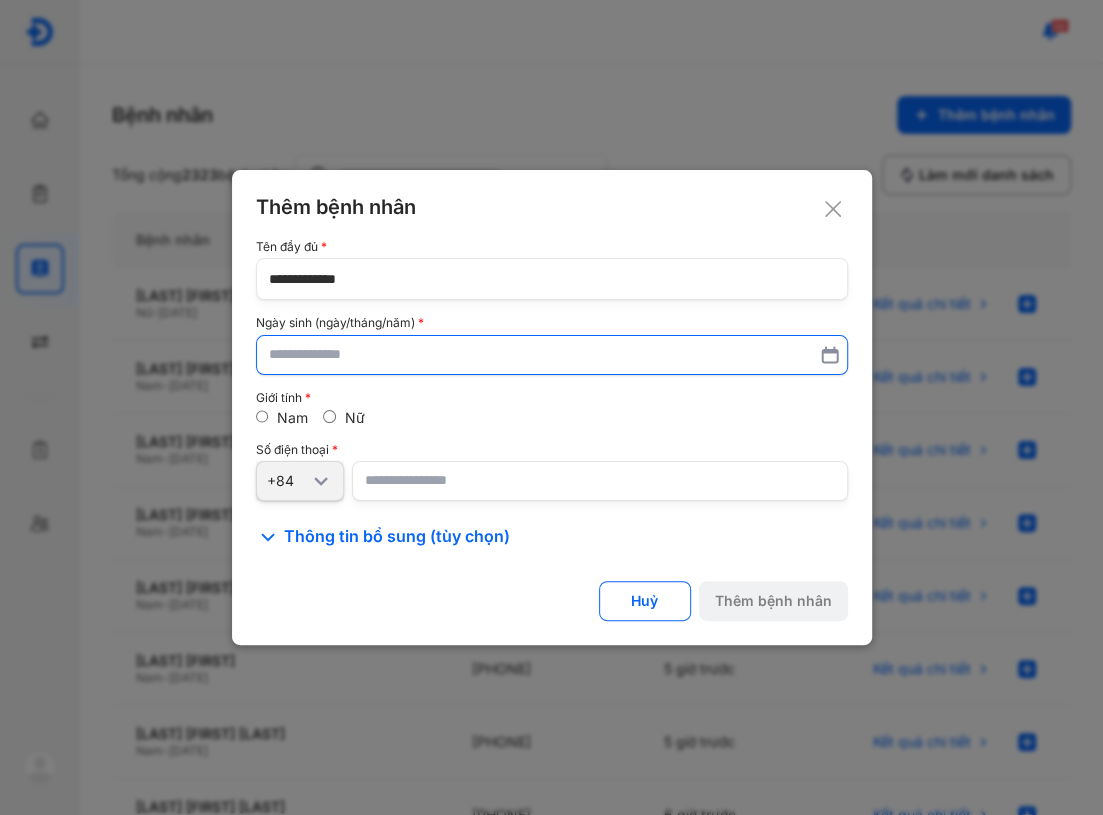 type on "**********" 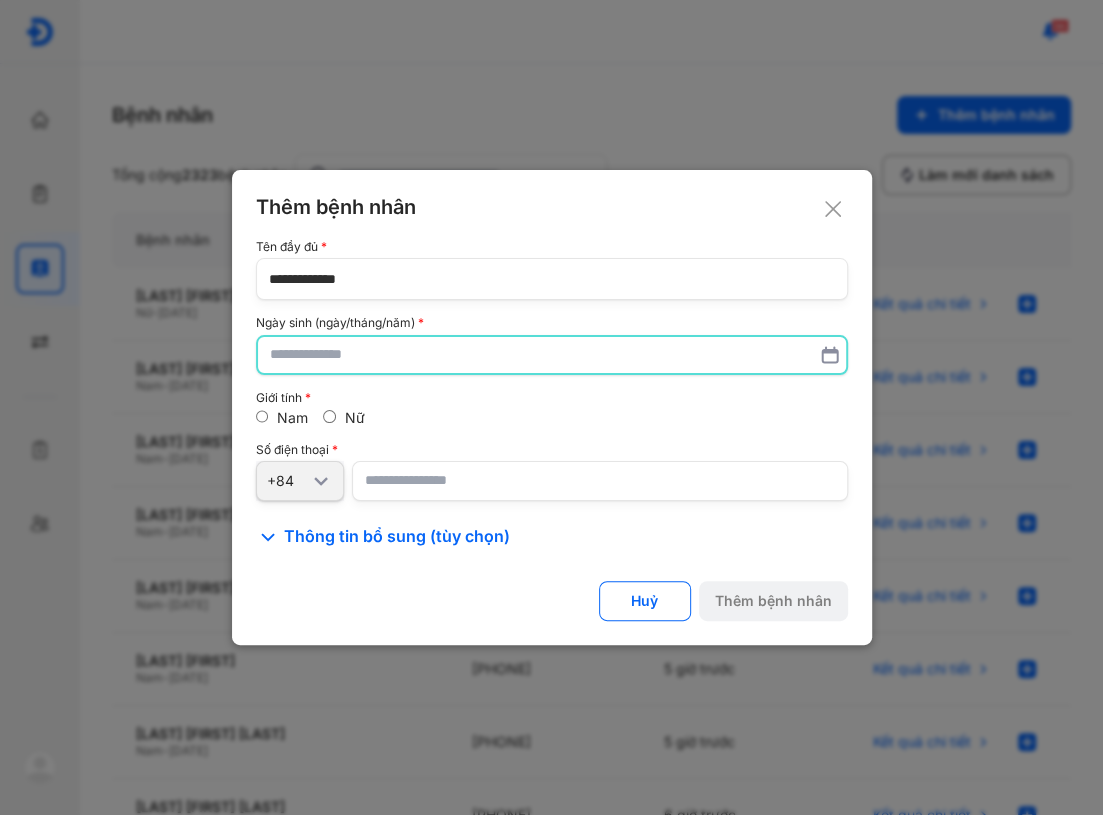 click at bounding box center (552, 355) 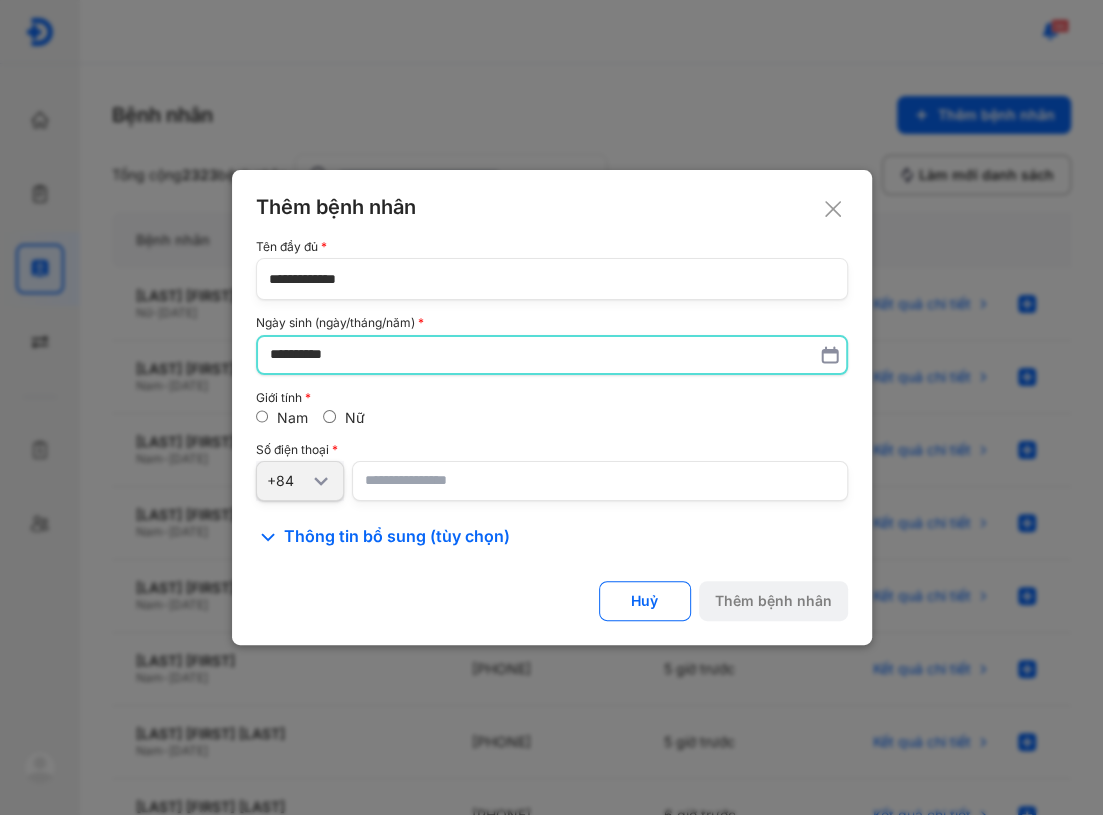 type on "**********" 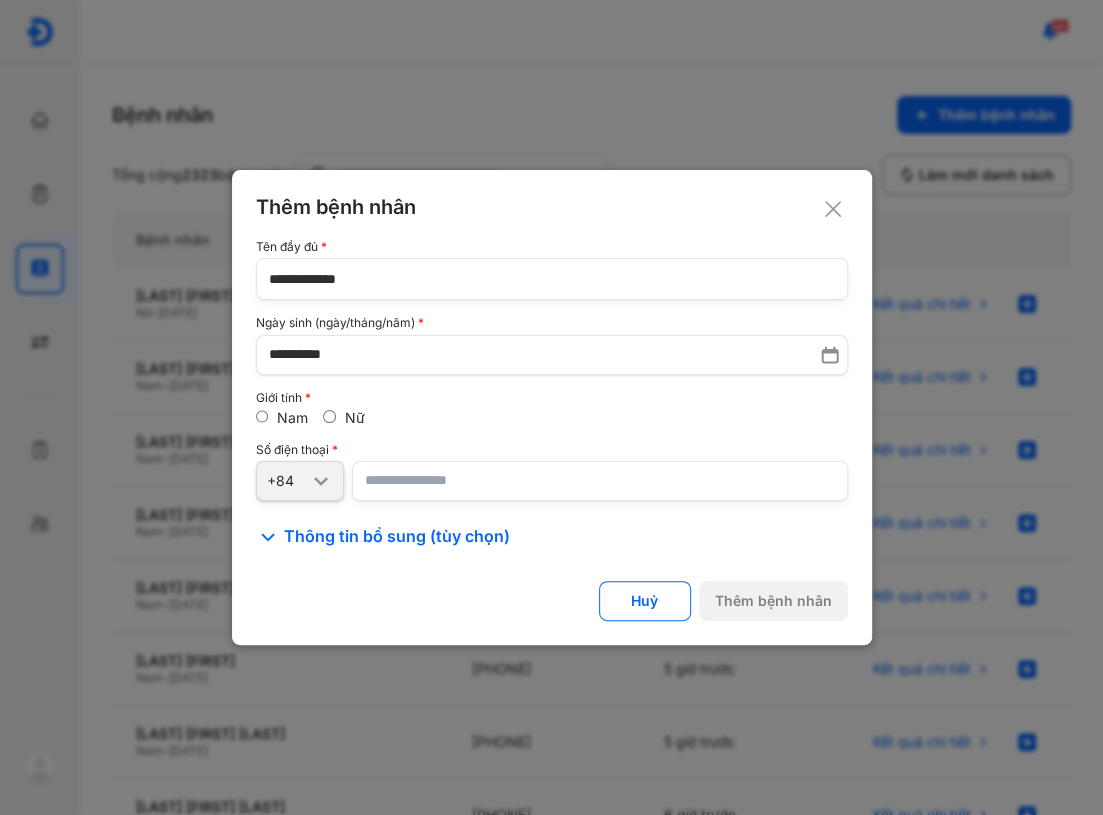 click at bounding box center (600, 481) 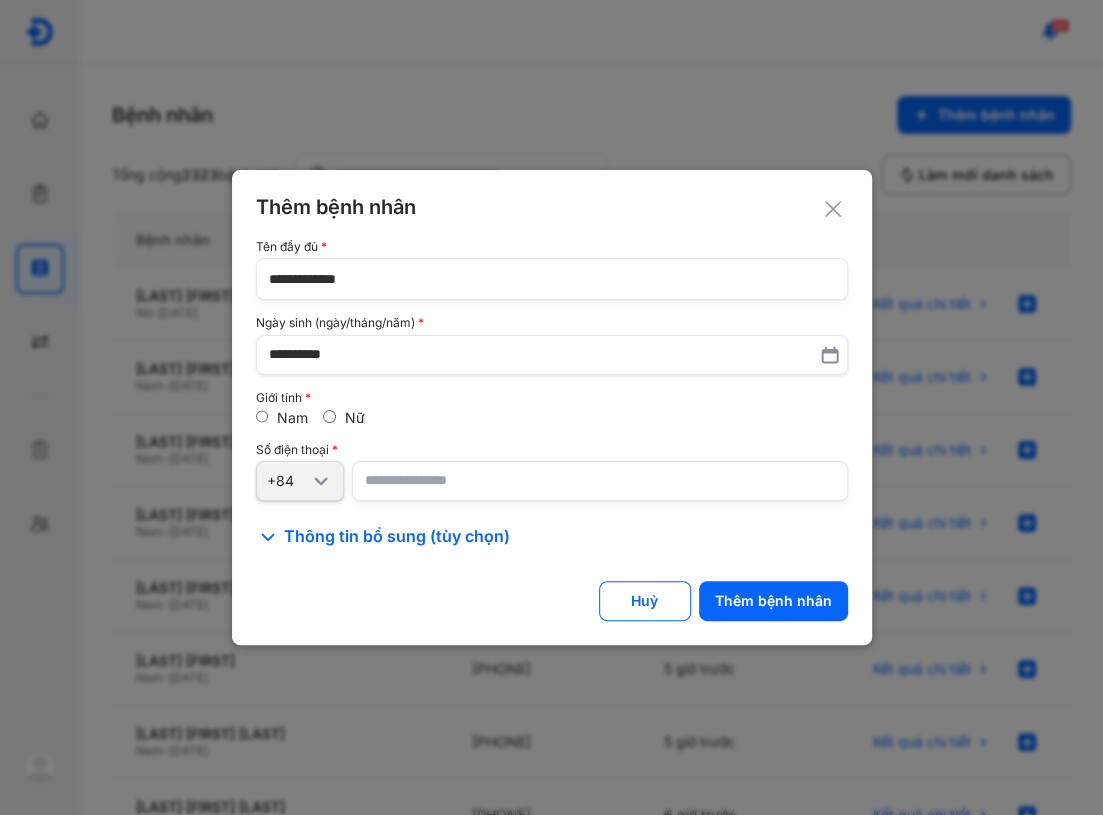 click on "Số điện thoại" at bounding box center [552, 450] 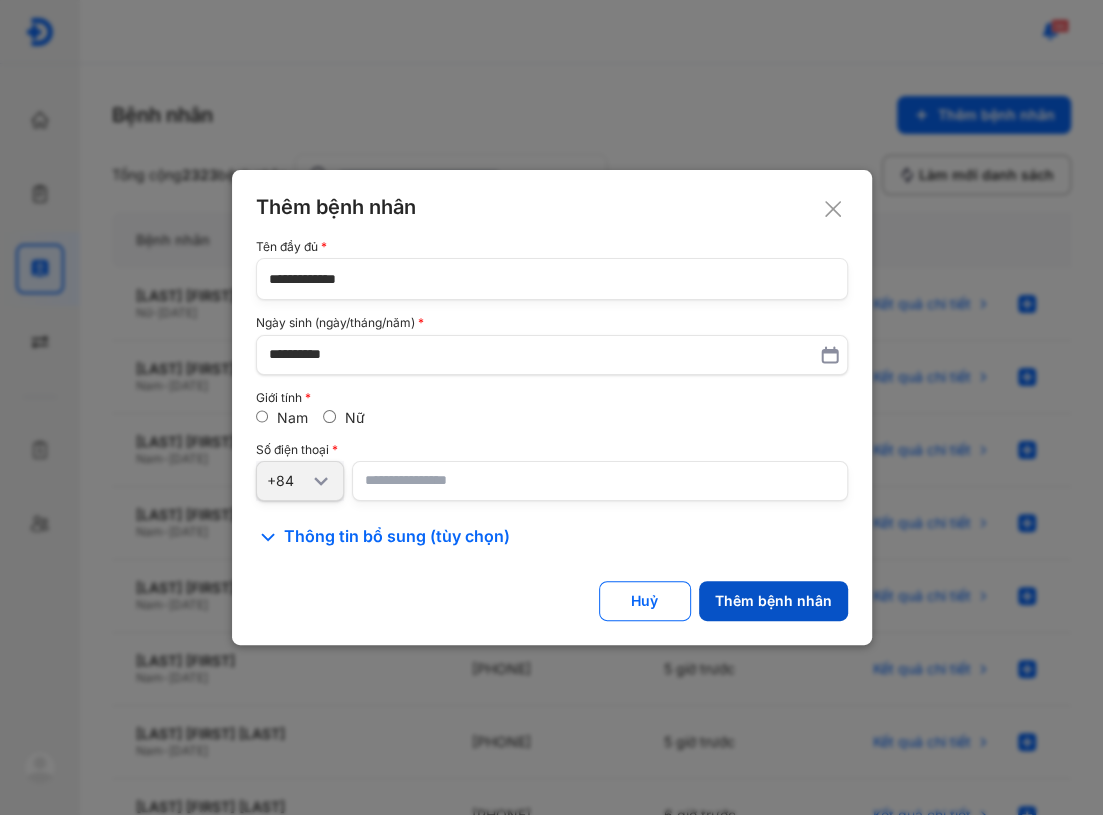click on "Thêm bệnh nhân" 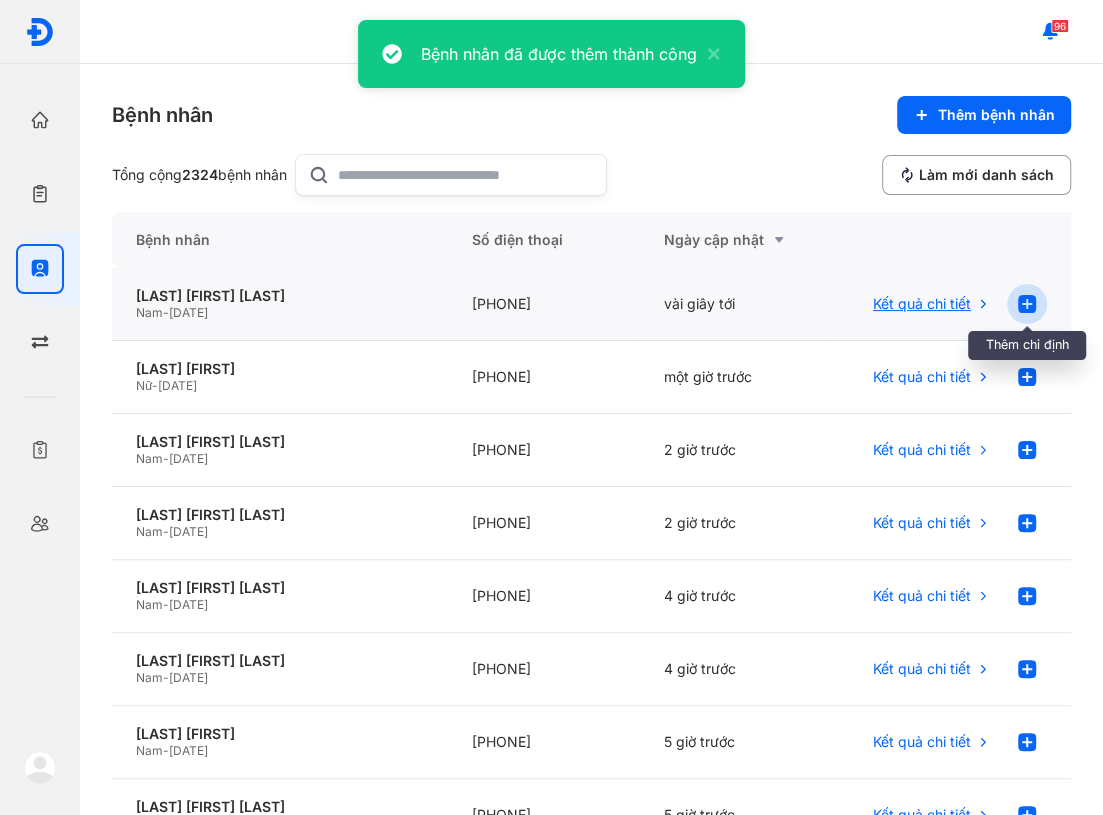 click 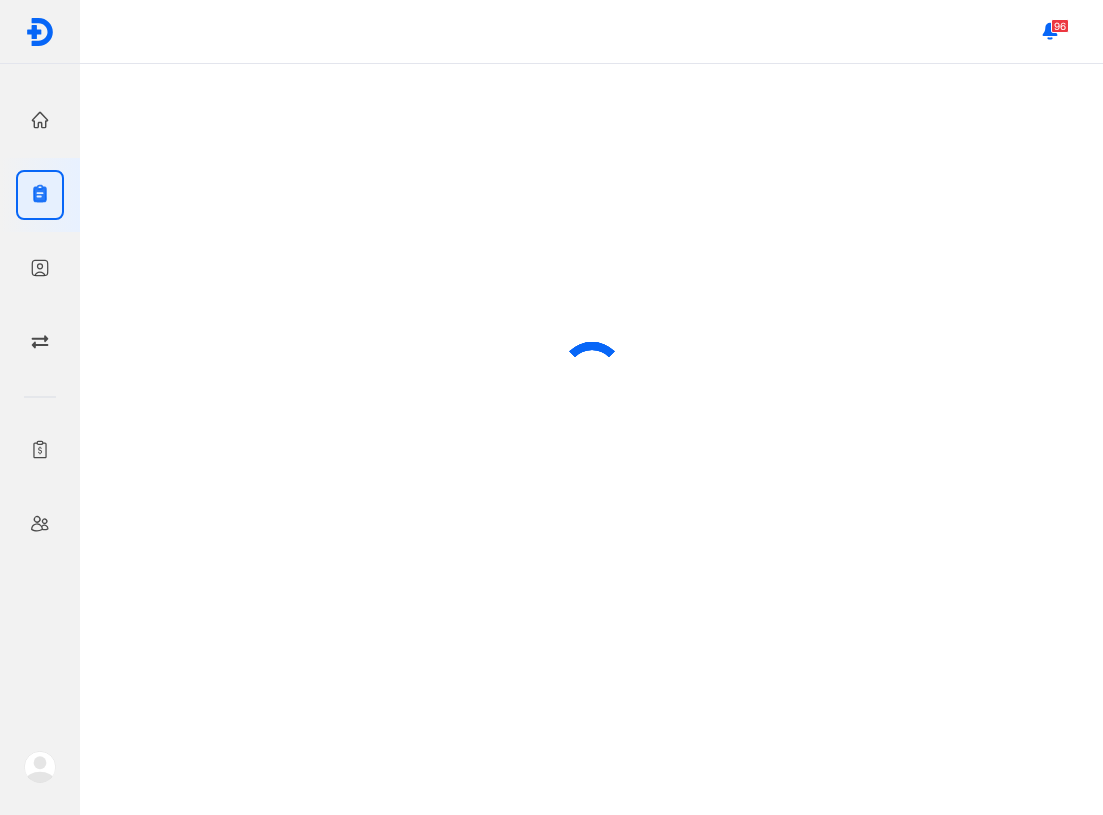 scroll, scrollTop: 0, scrollLeft: 0, axis: both 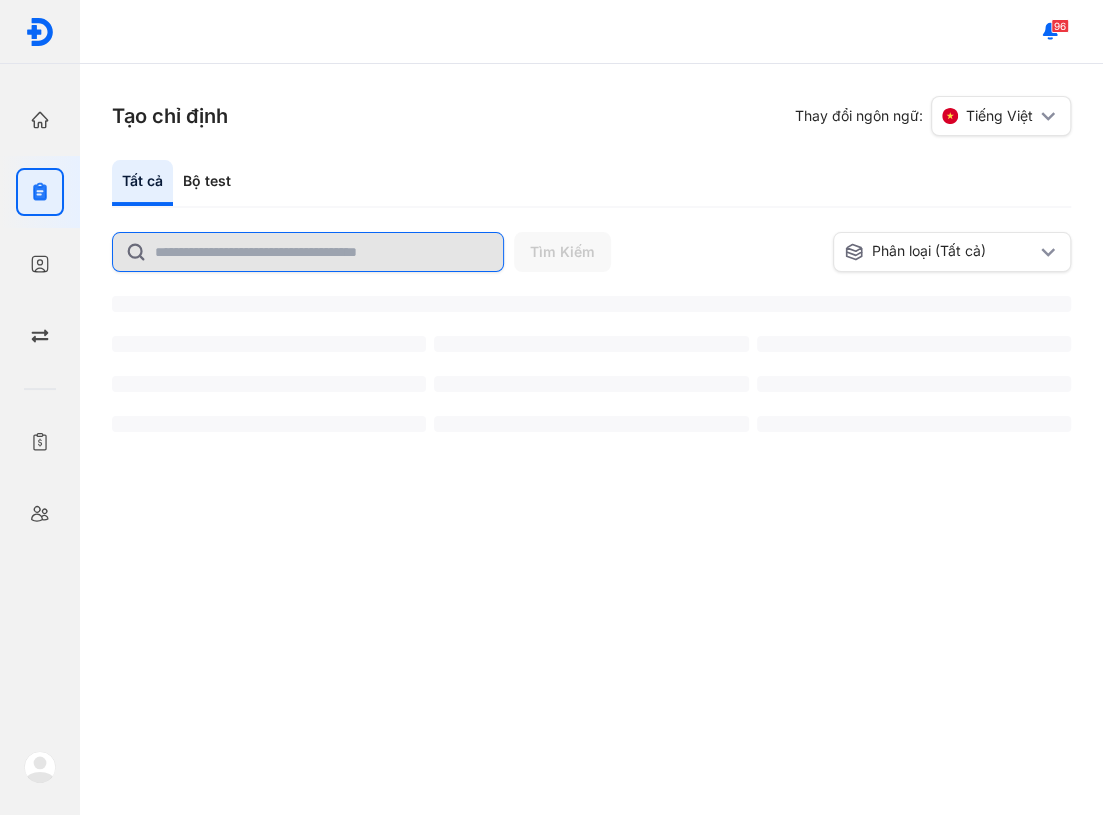 click 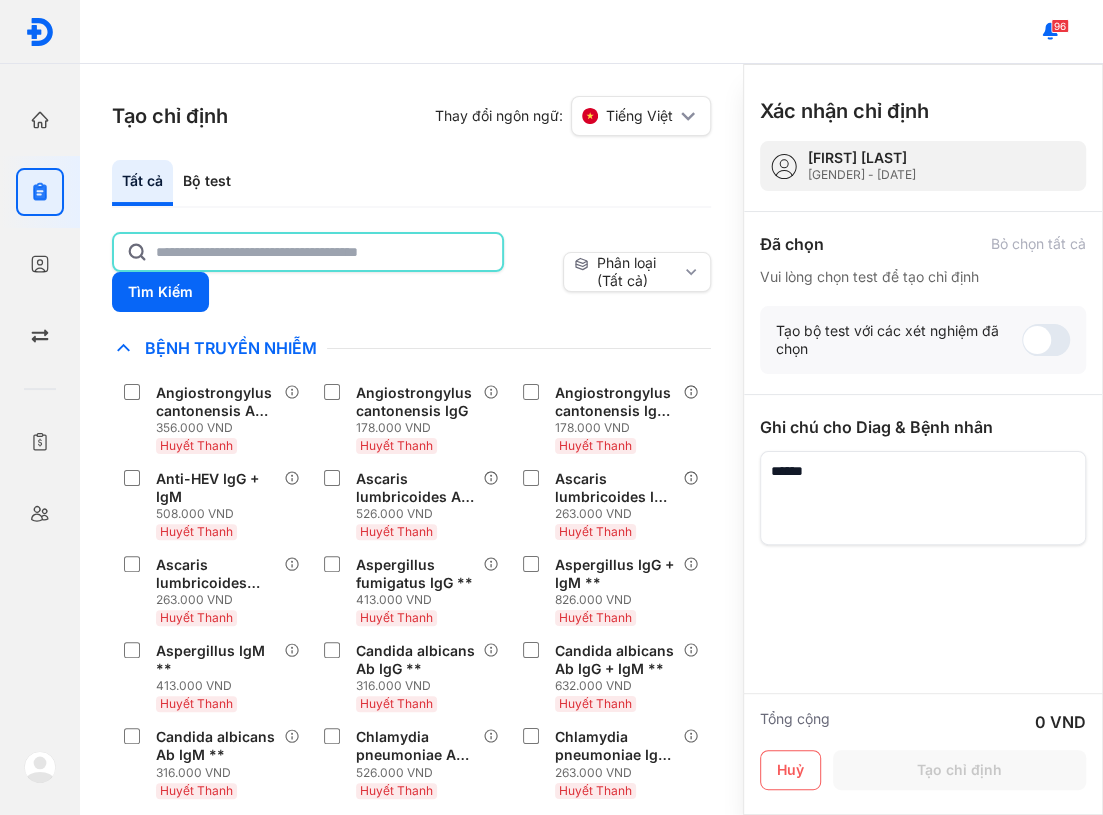 click 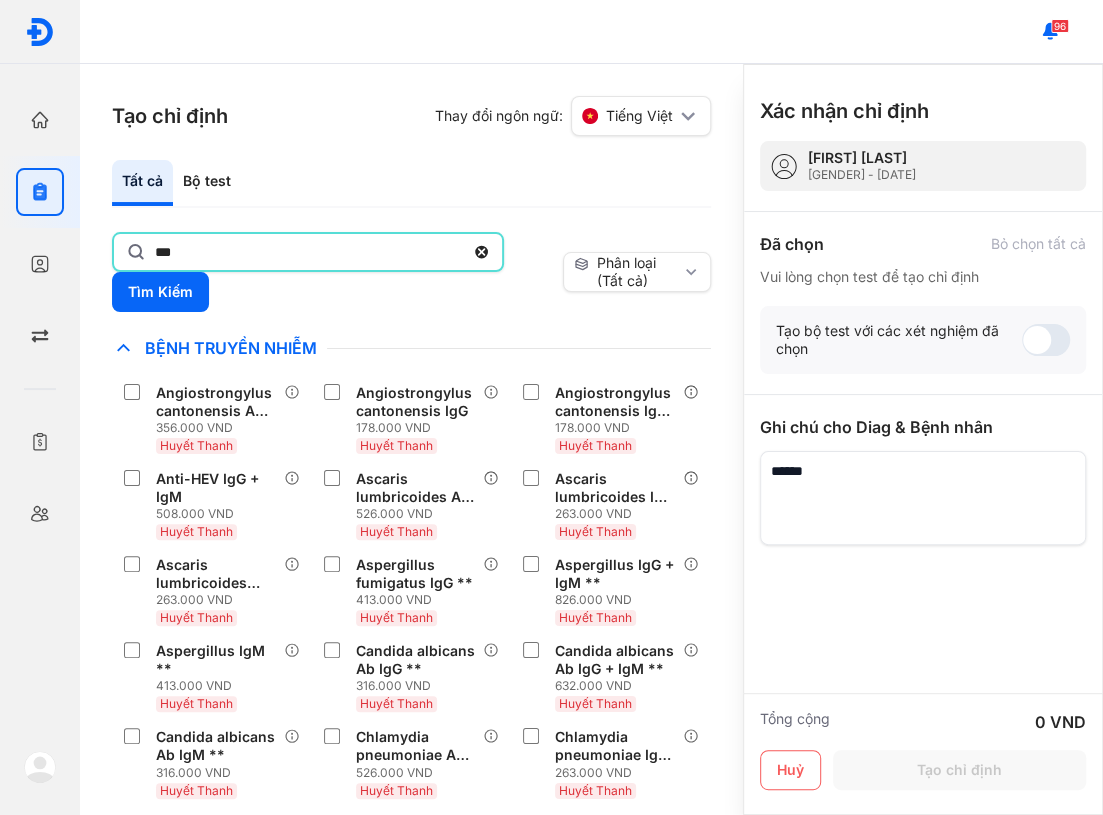 type on "***" 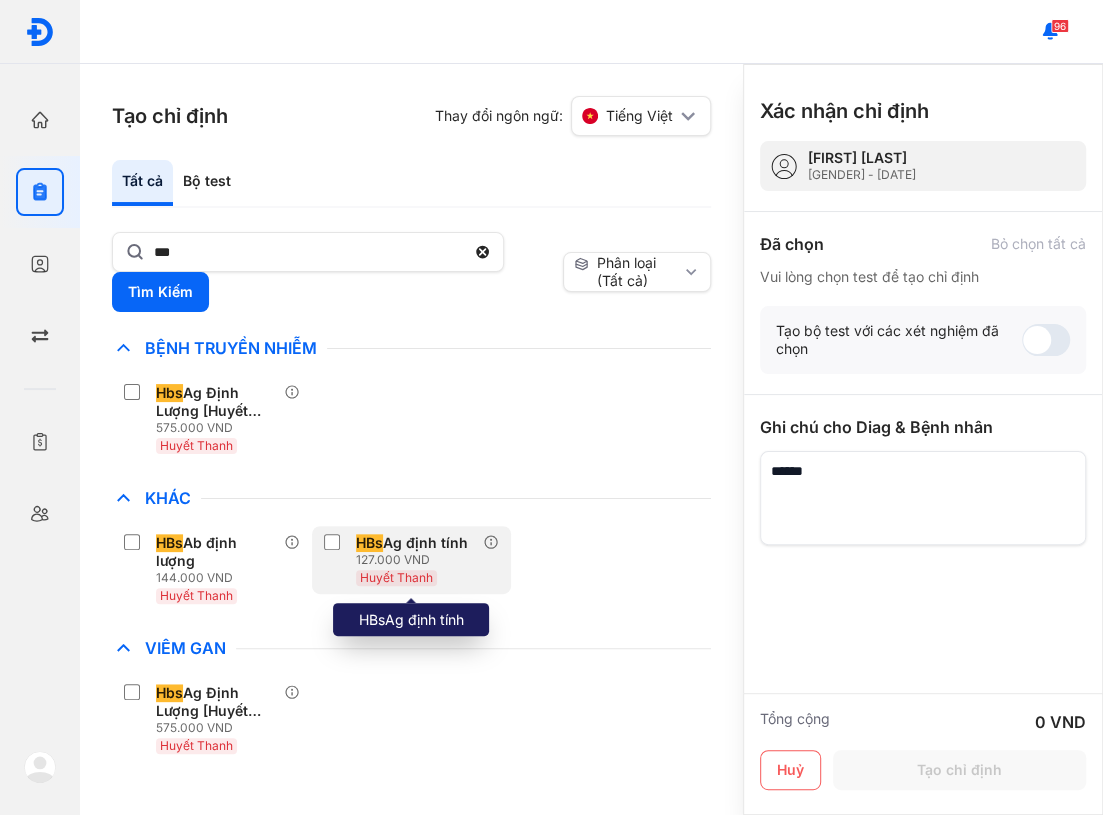 click on "HBs Ag định tính 127.000 VND Huyết Thanh" at bounding box center [400, 560] 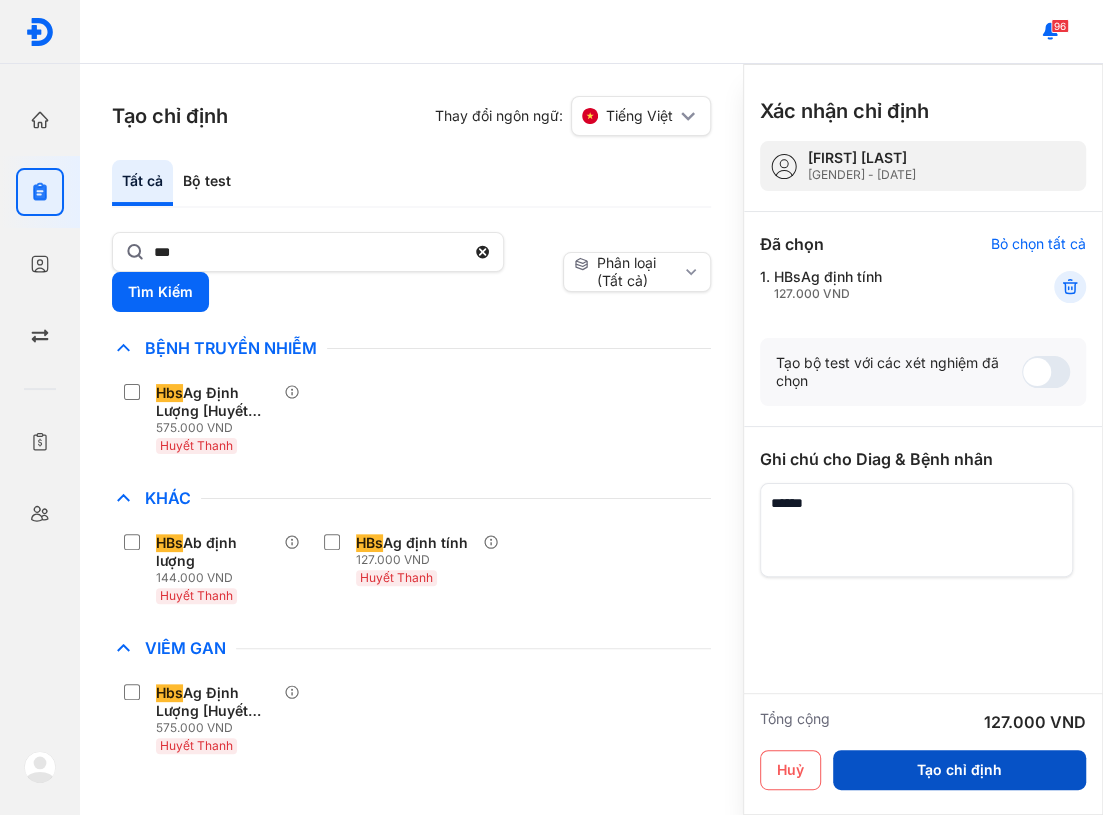 click on "Tạo chỉ định" at bounding box center [959, 770] 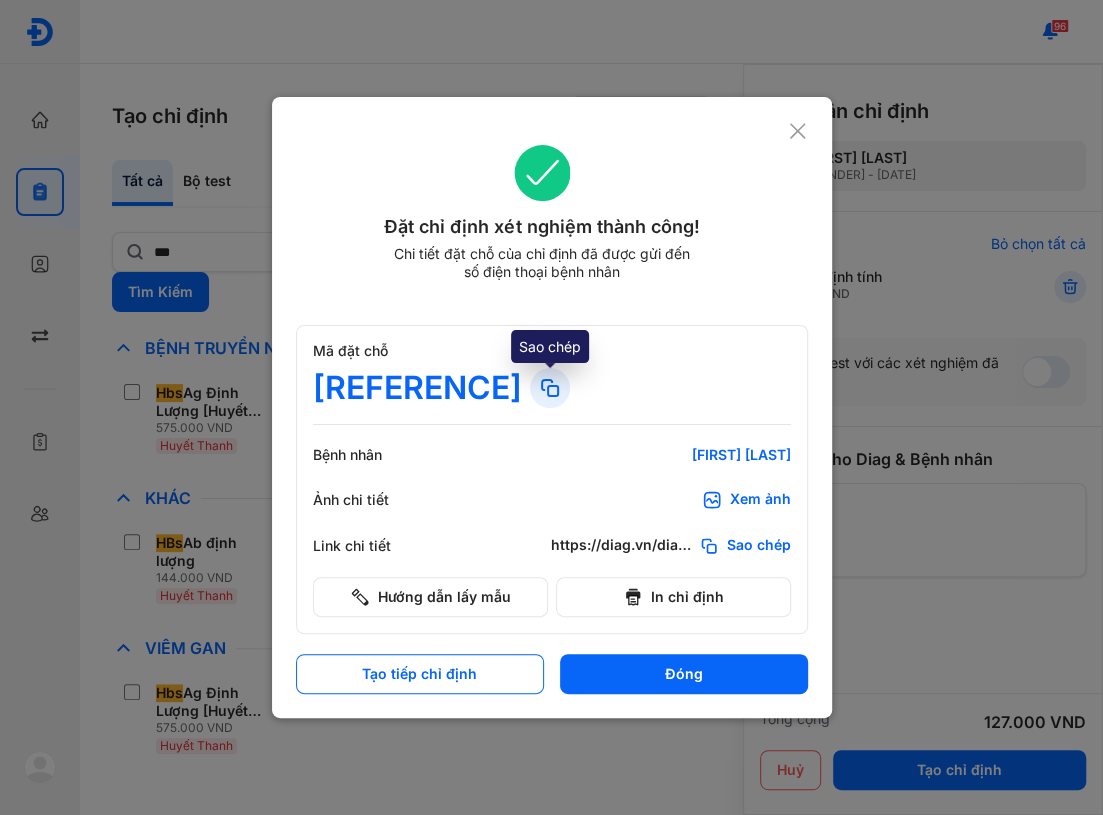click 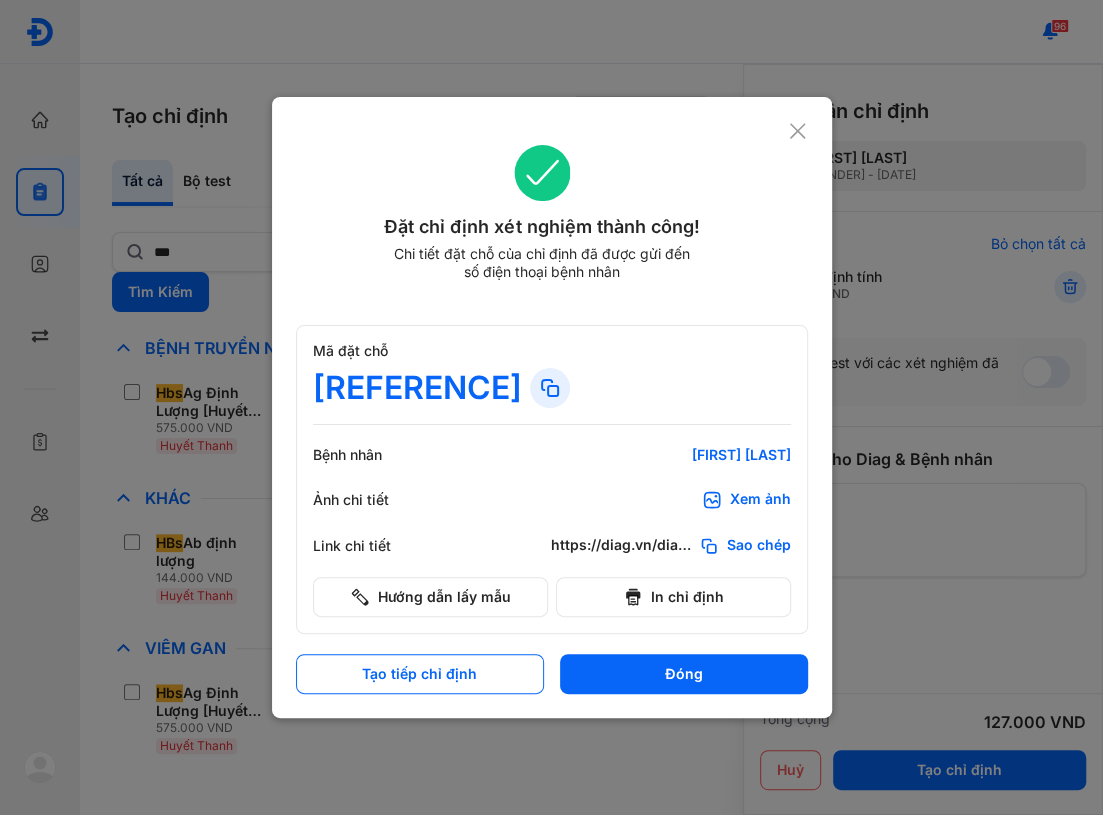 click 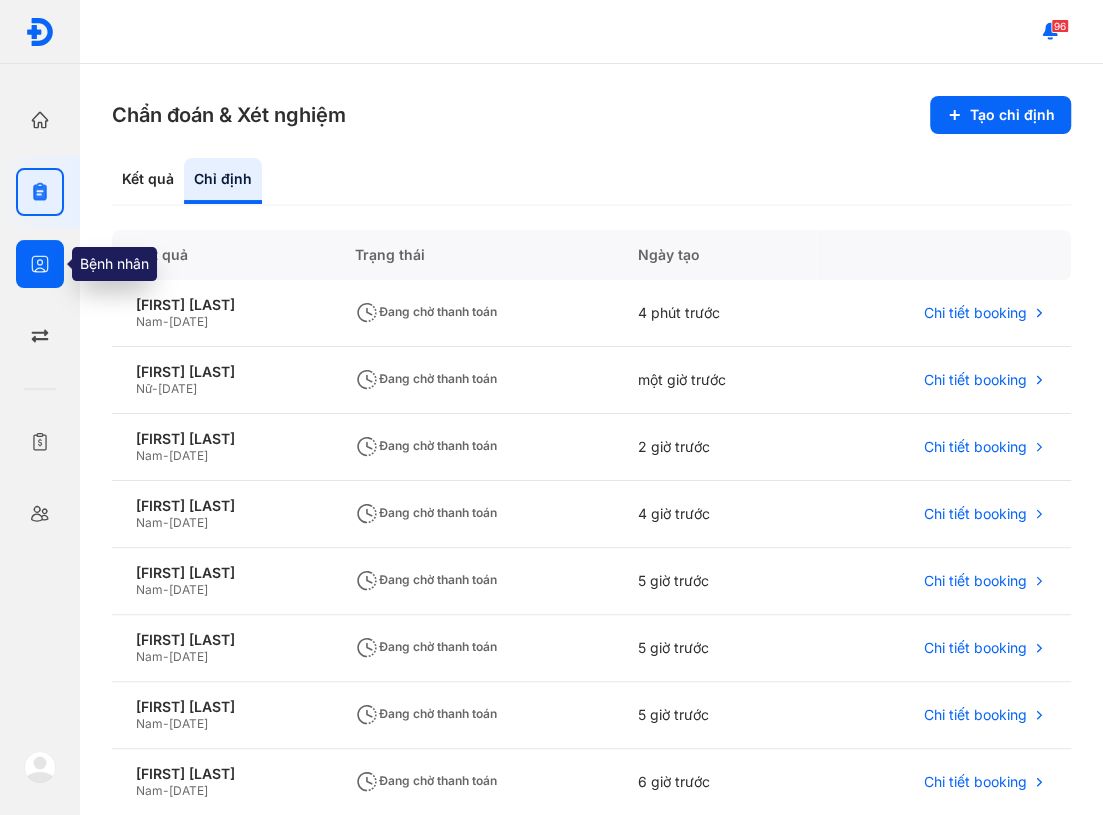 click 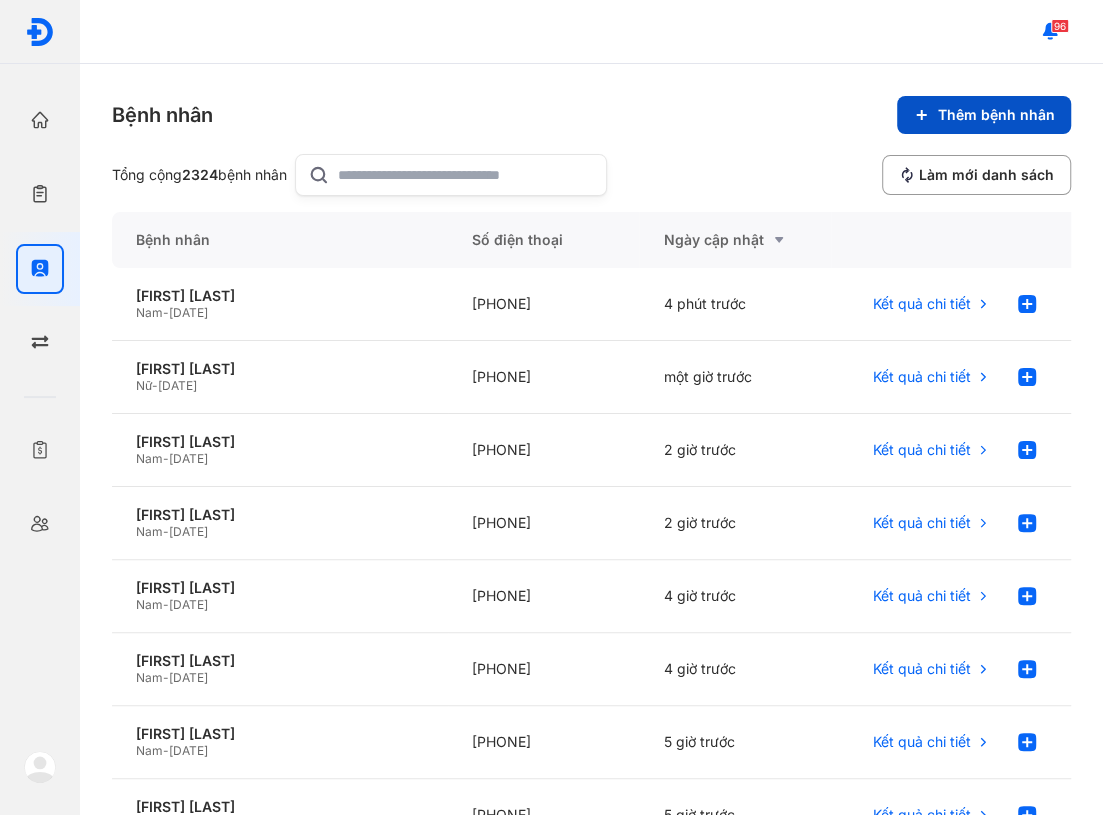 click on "Thêm bệnh nhân" 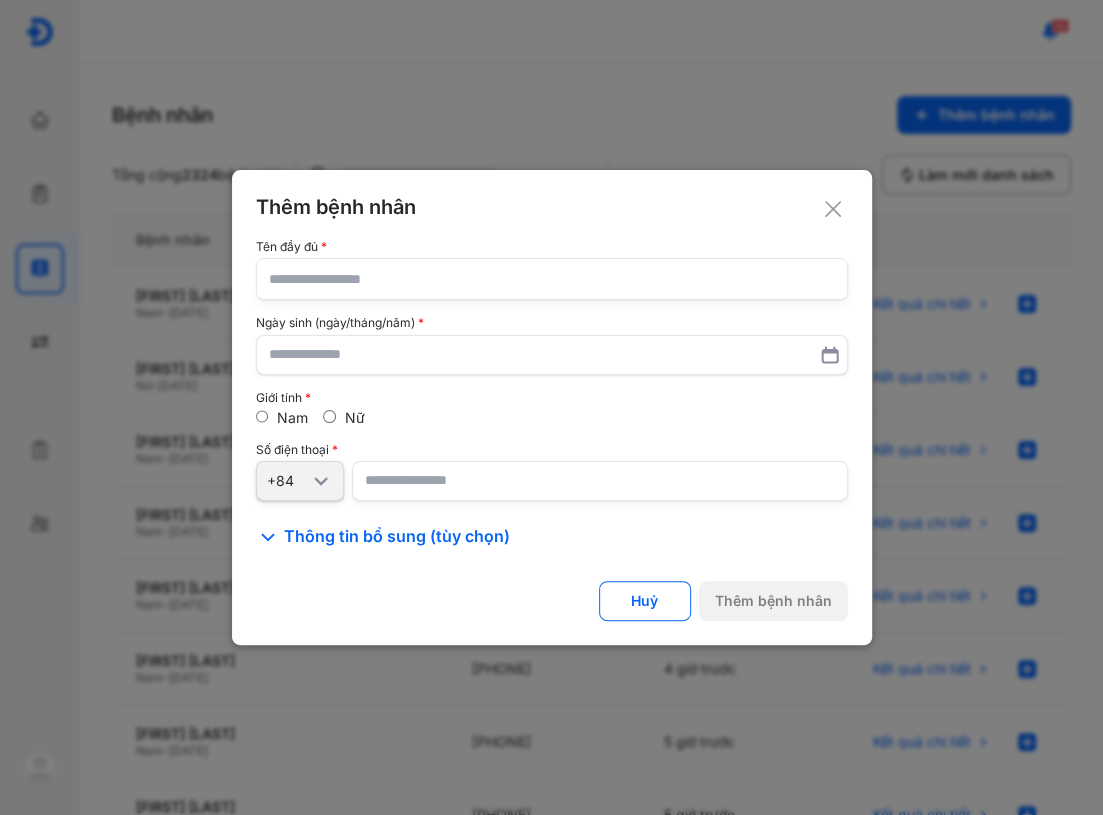 click 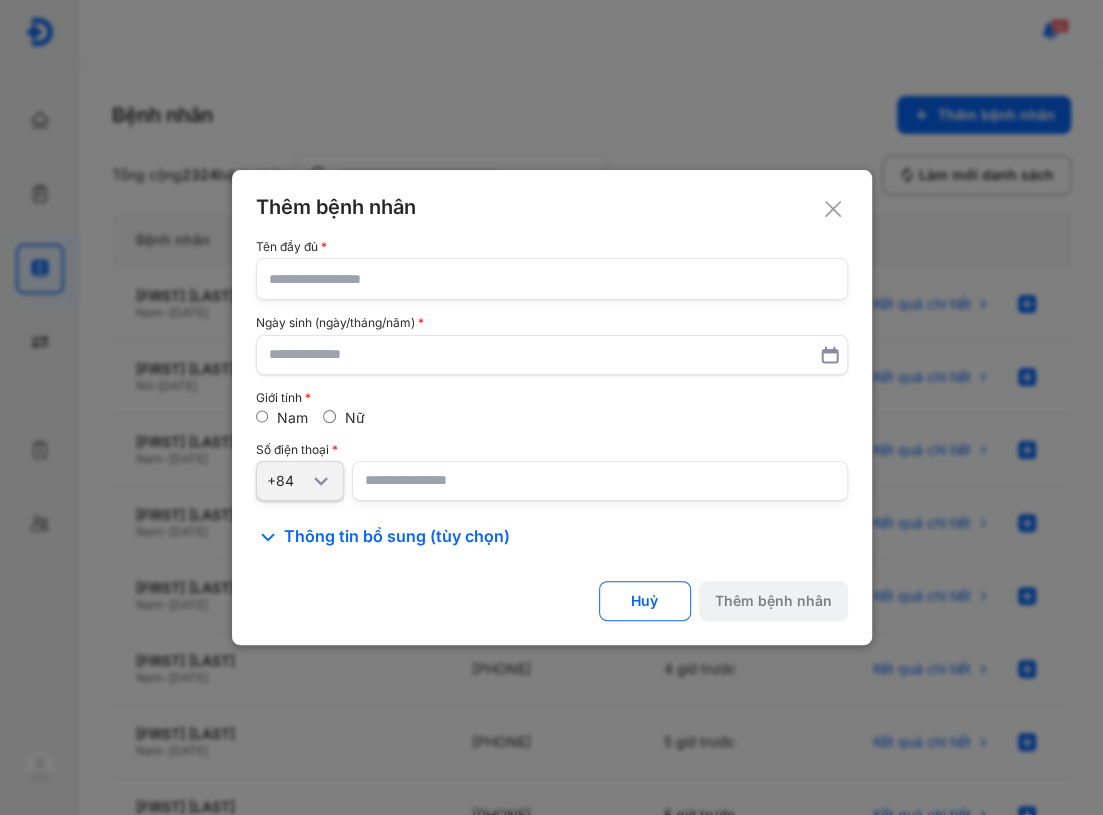 click 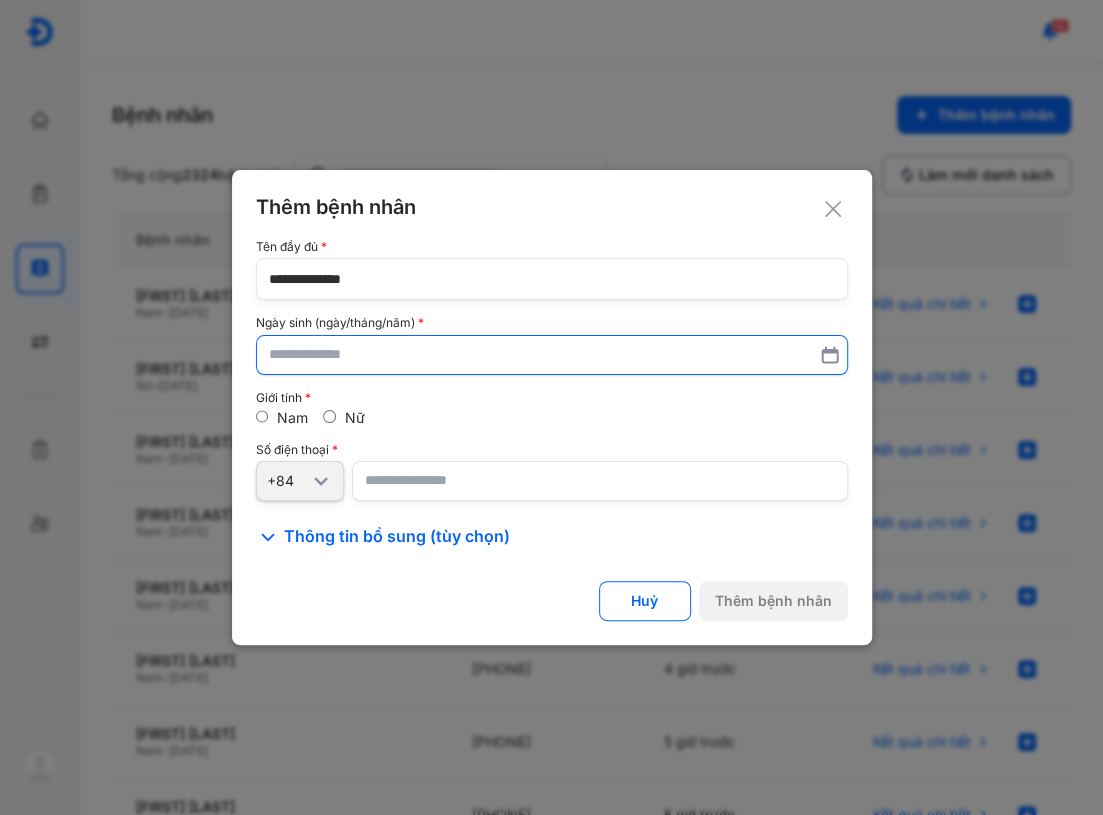 type on "**********" 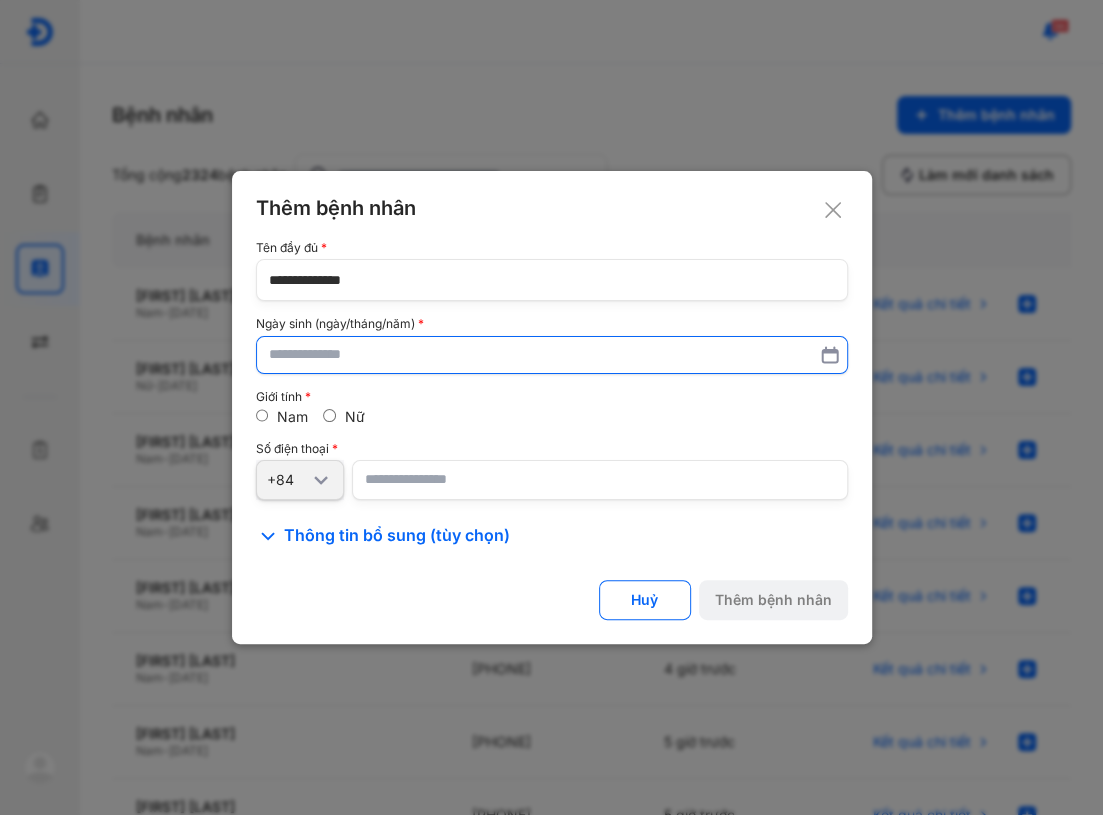 click at bounding box center (552, 355) 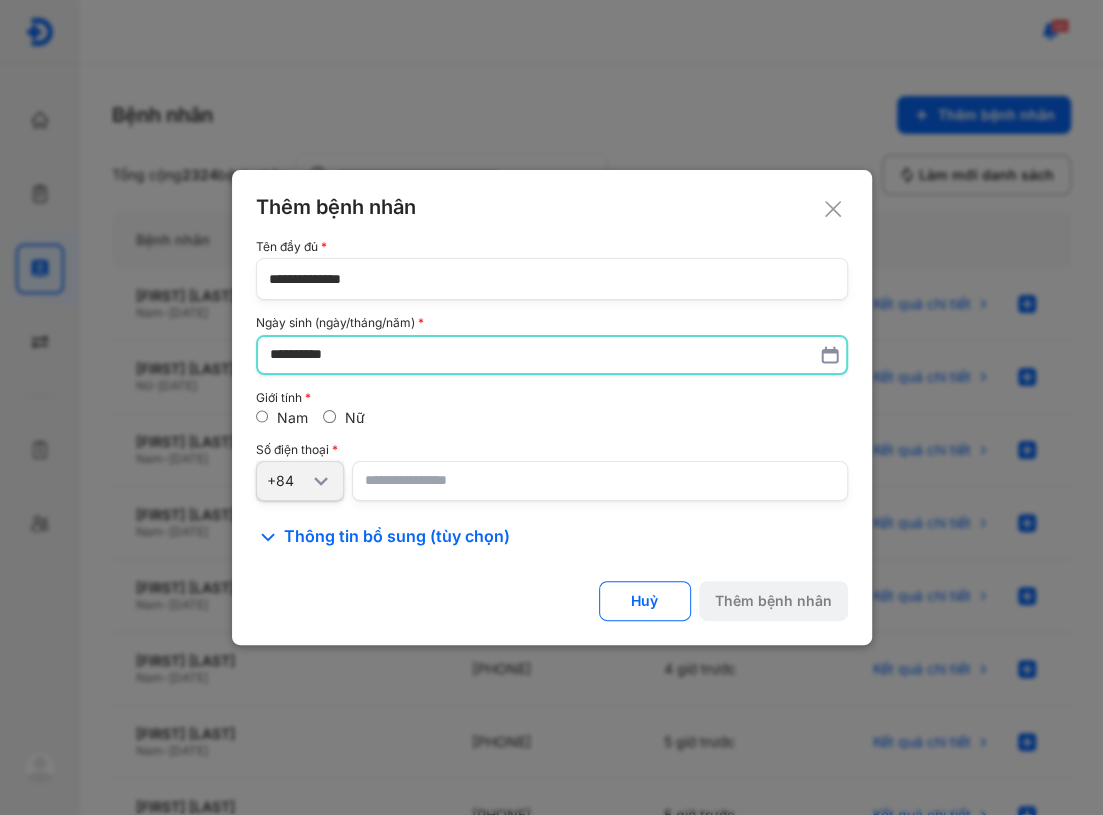 type on "**********" 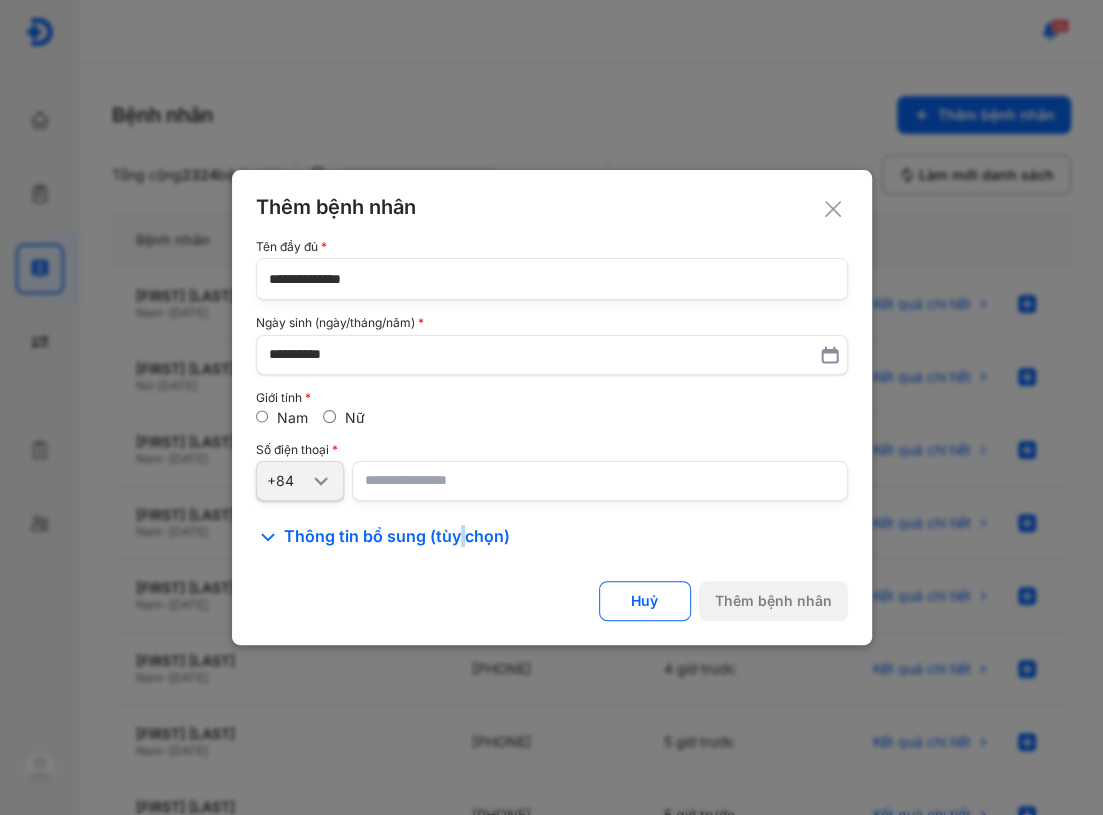 drag, startPoint x: 459, startPoint y: 511, endPoint x: 442, endPoint y: 472, distance: 42.544094 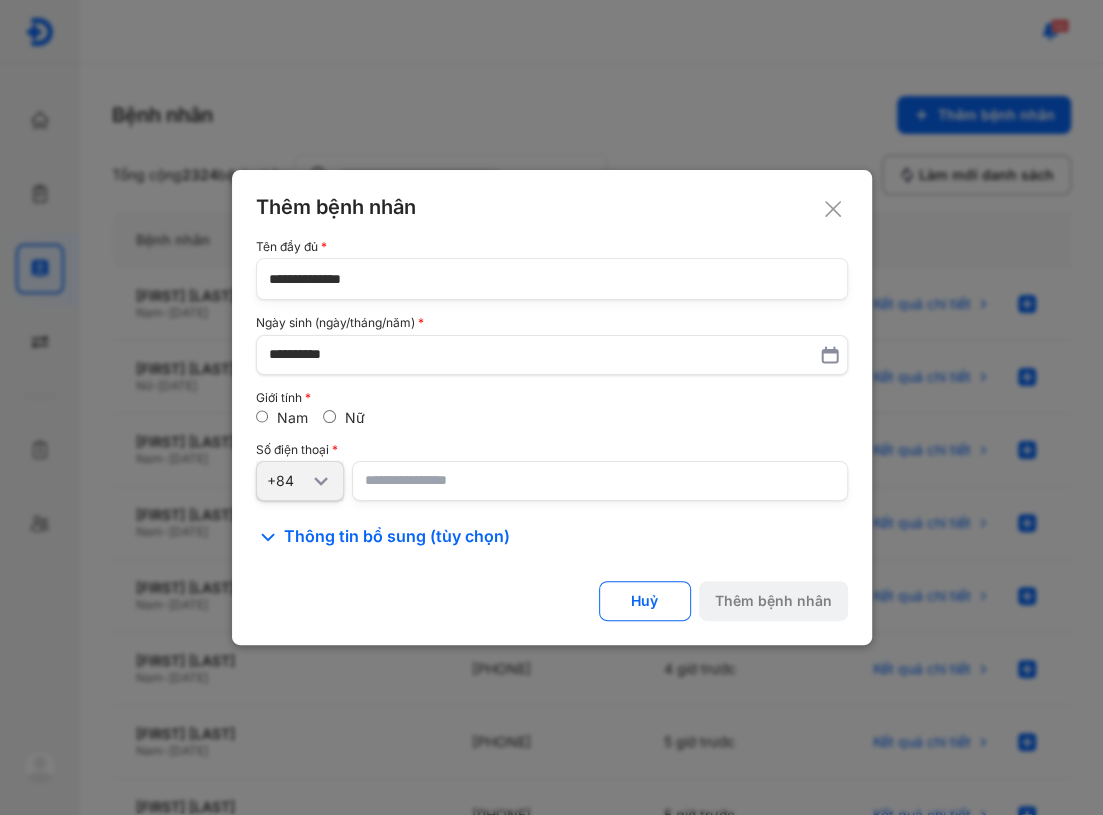 click at bounding box center [600, 481] 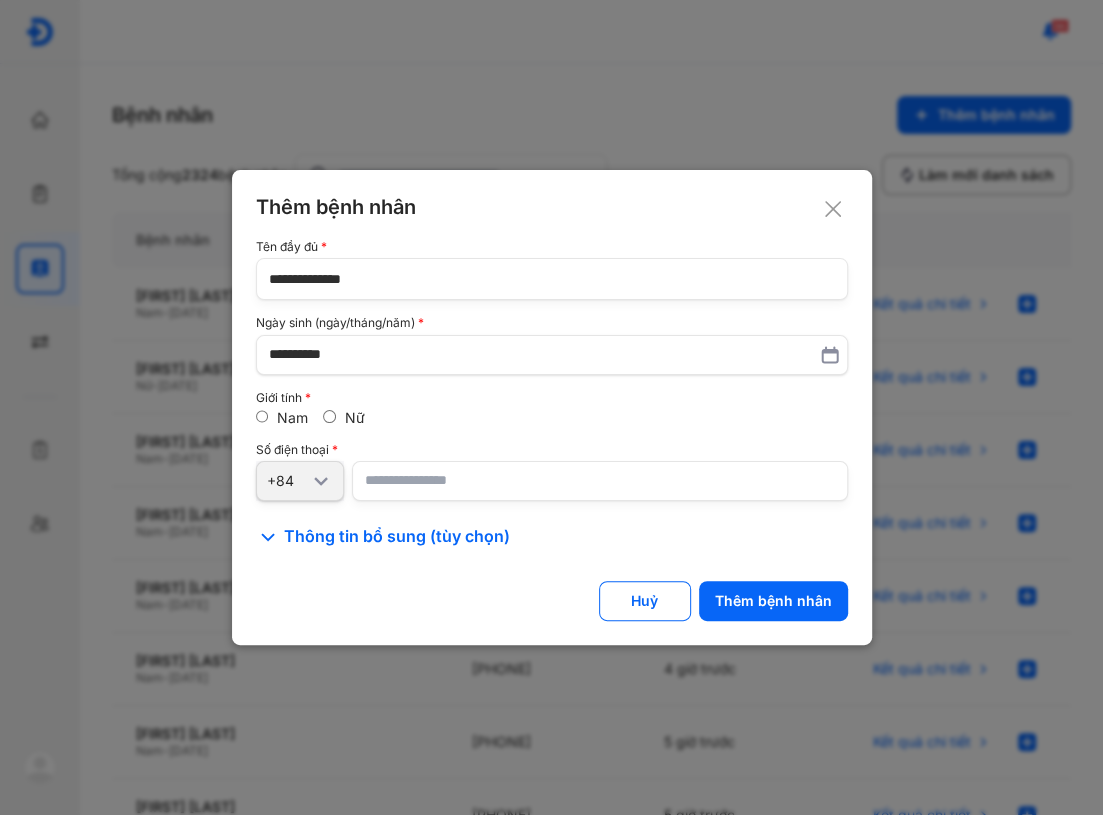 click on "**********" at bounding box center (600, 481) 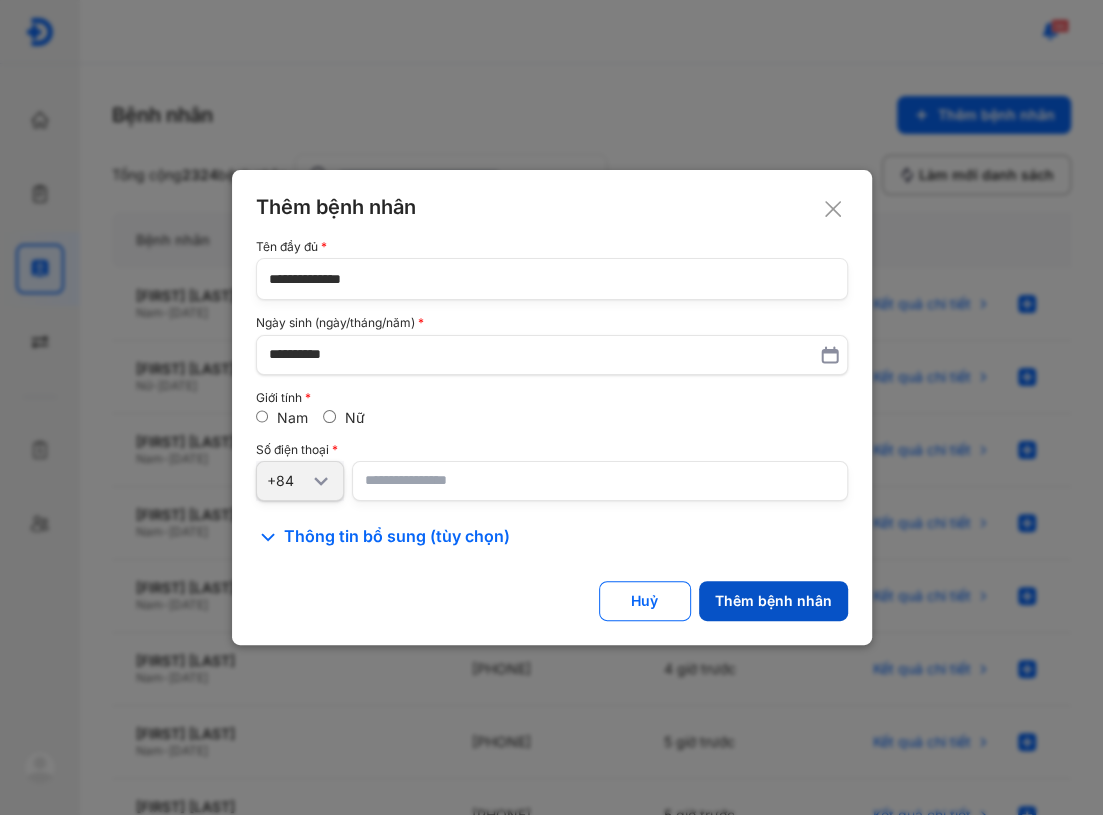 type on "**********" 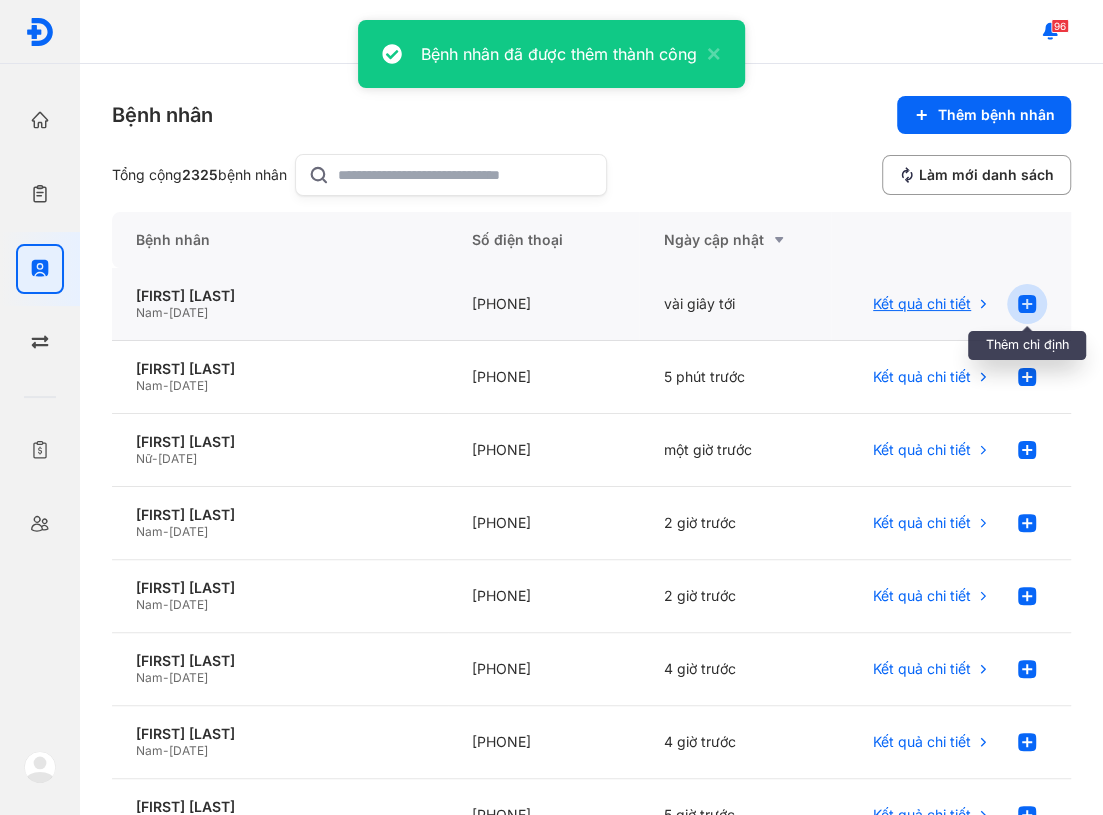 click 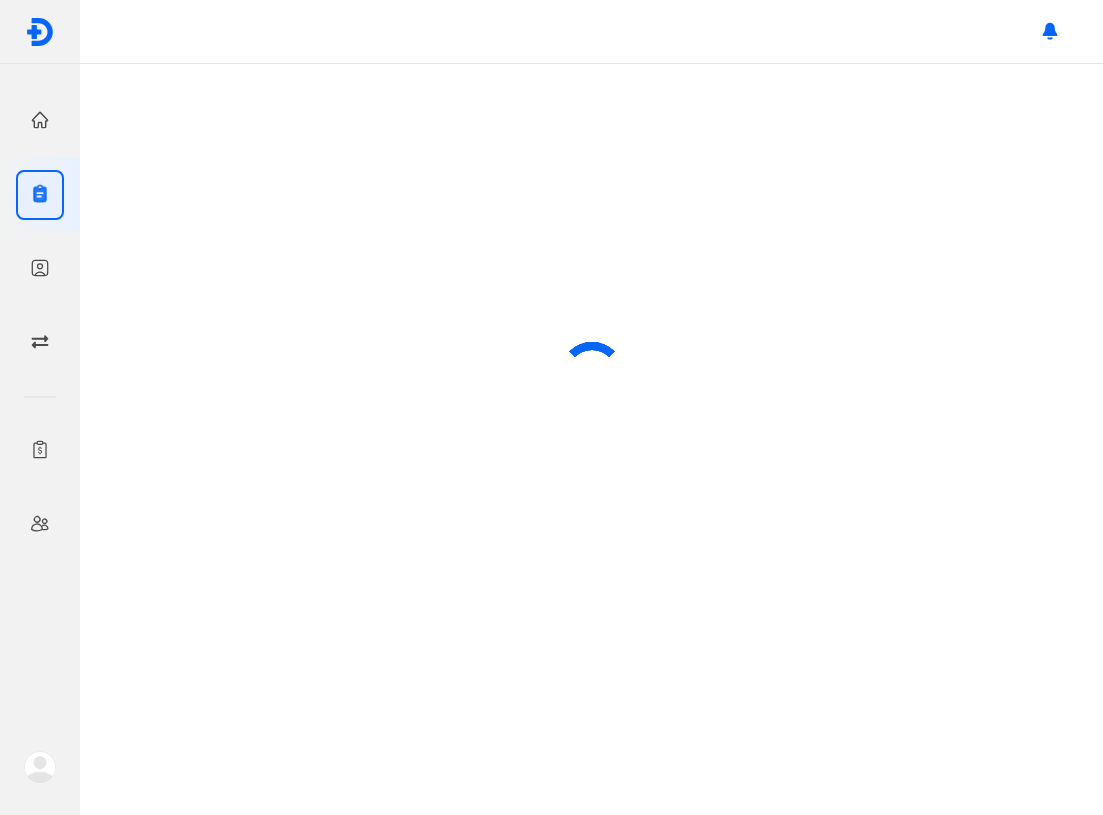scroll, scrollTop: 0, scrollLeft: 0, axis: both 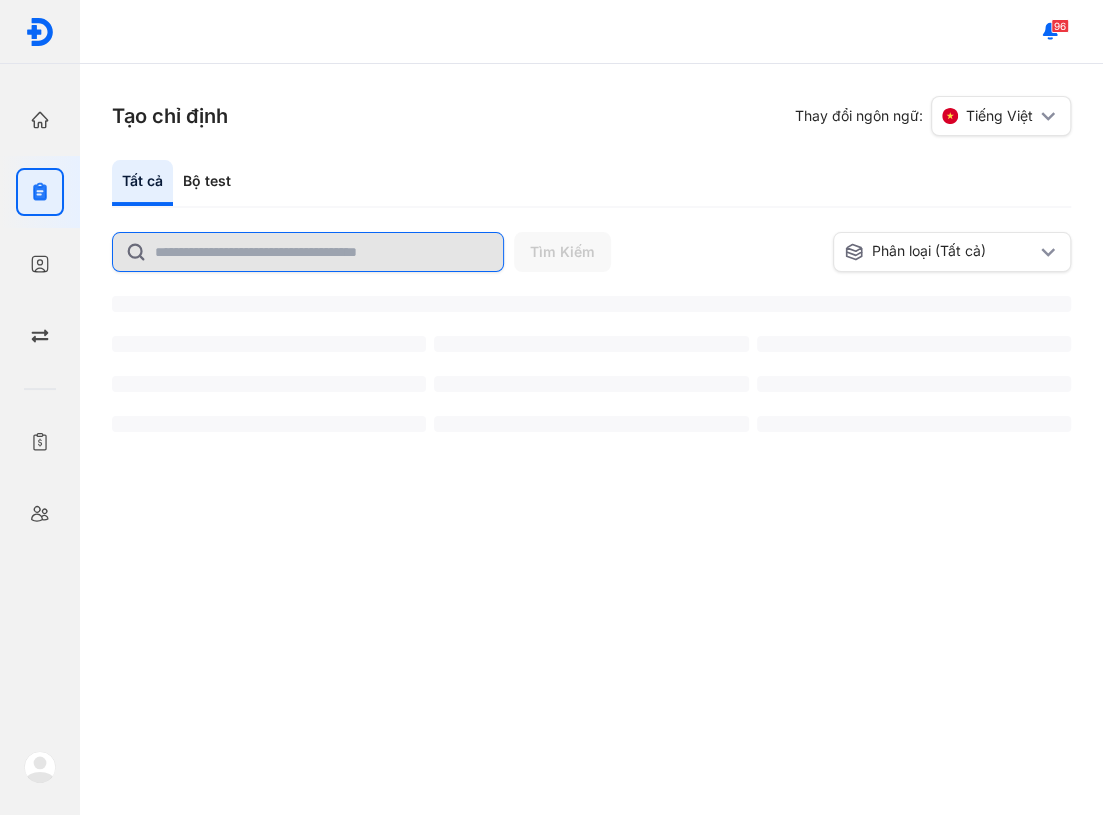click 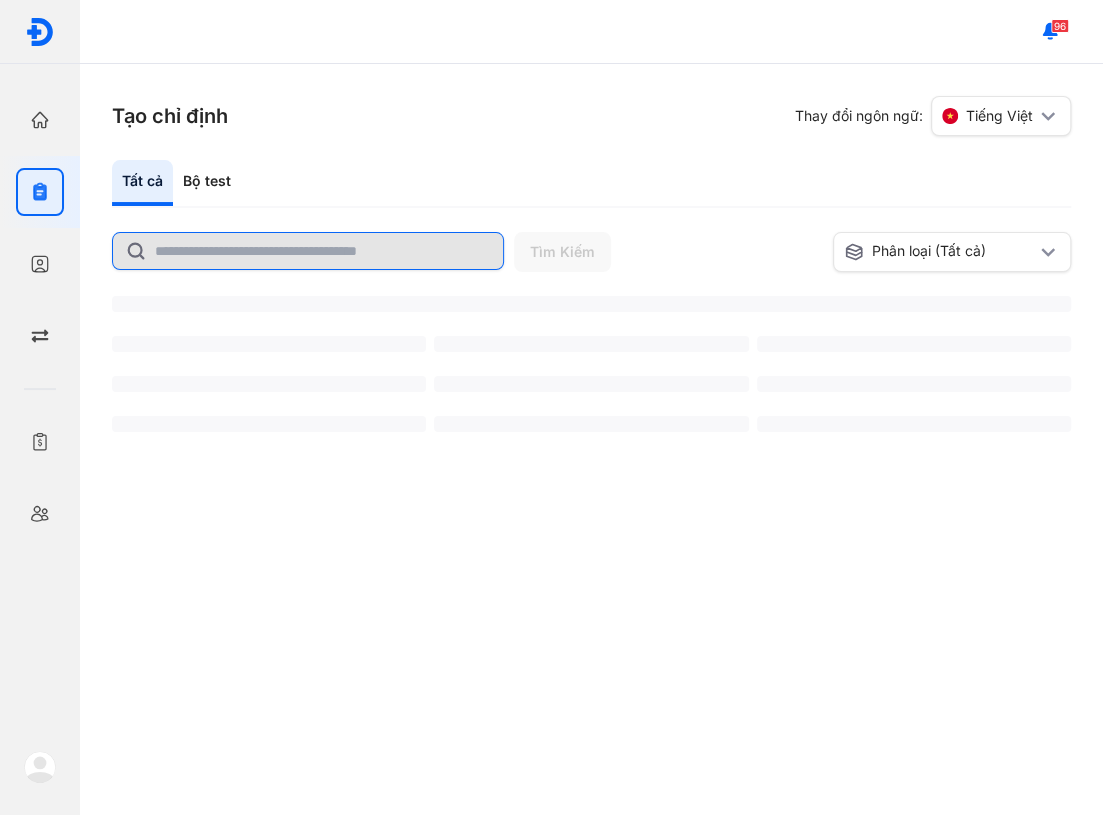 click 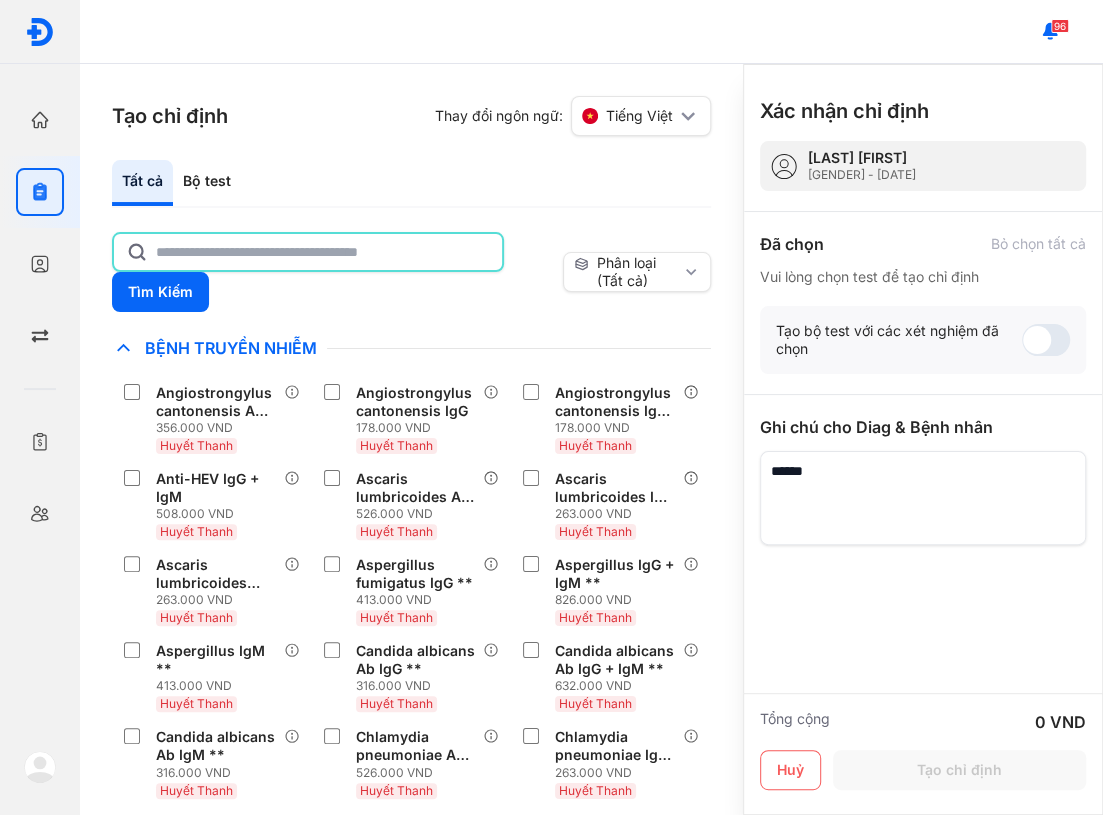 click 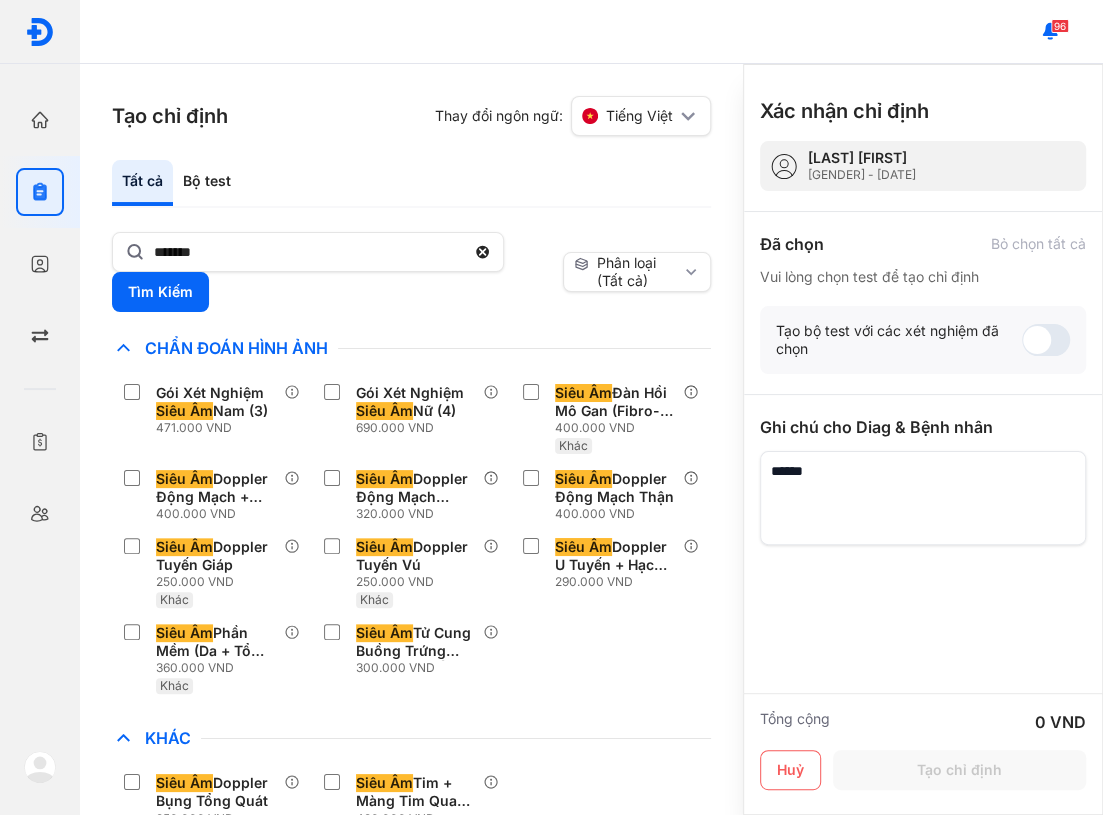 click on "Tất cả Bộ test" at bounding box center [411, 184] 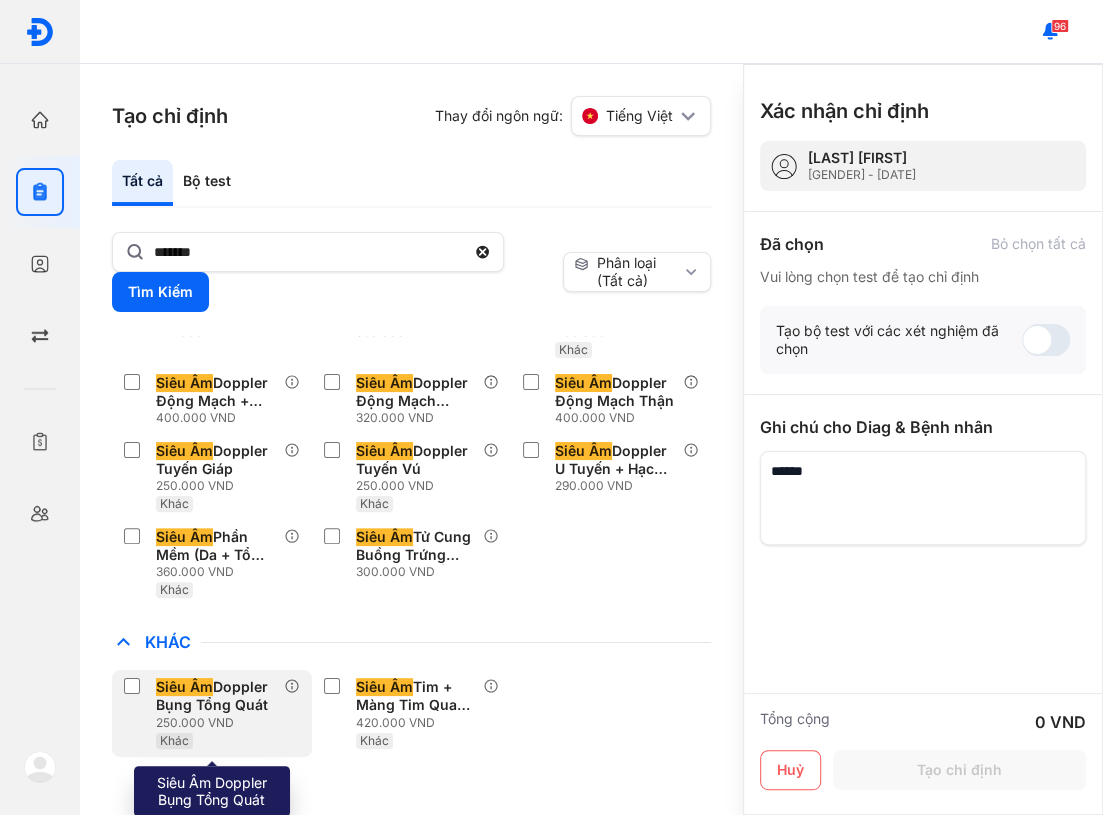 click on "Siêu Âm  Doppler Bụng Tổng Quát" at bounding box center (216, 696) 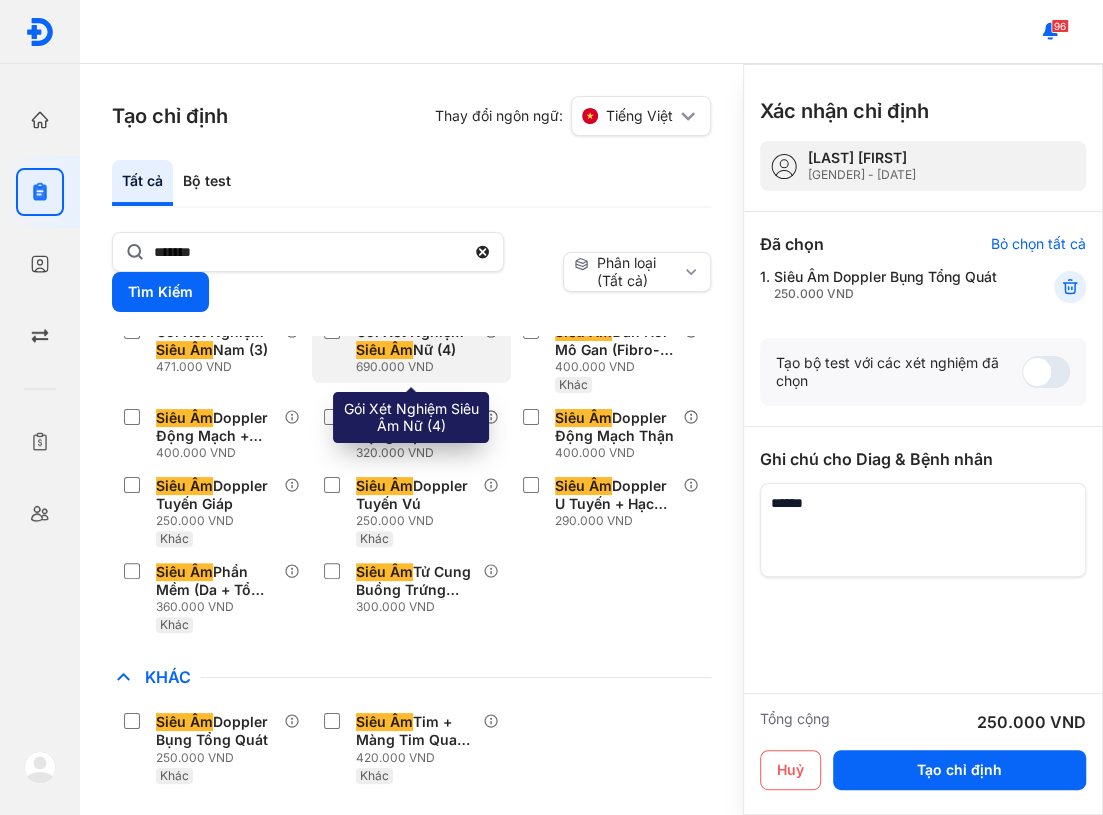 scroll, scrollTop: 60, scrollLeft: 0, axis: vertical 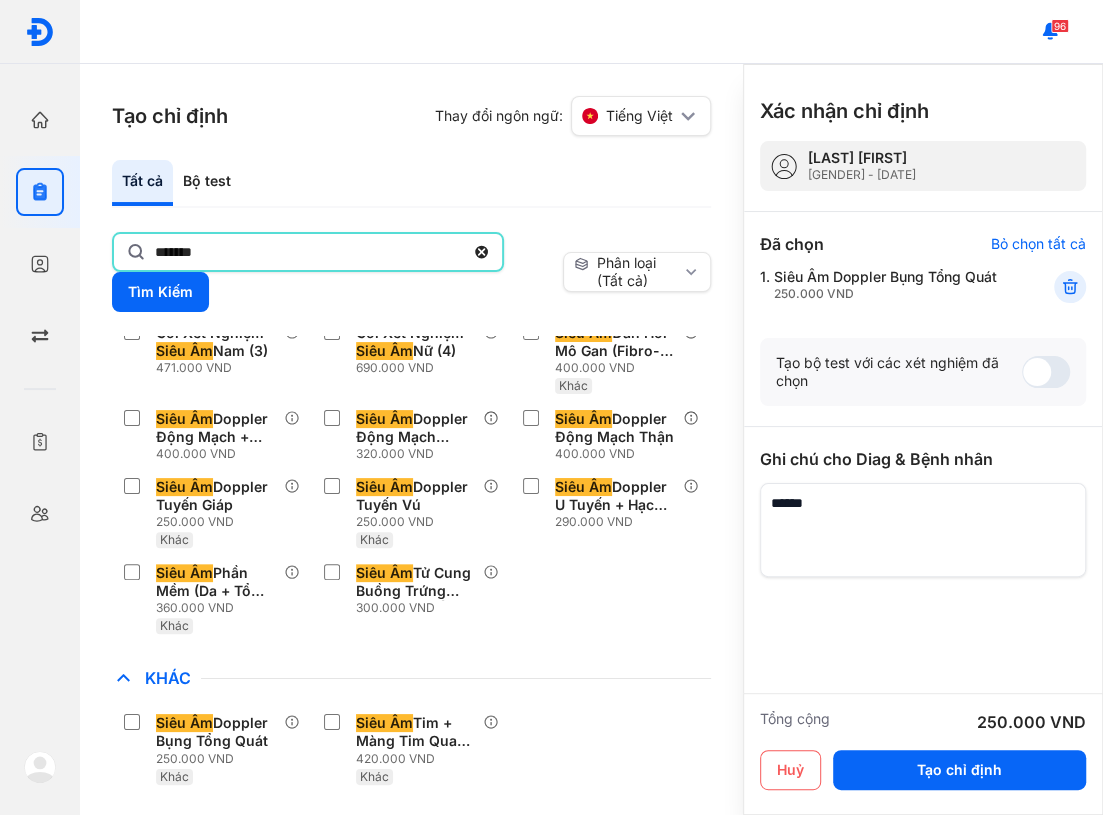 click on "*******" 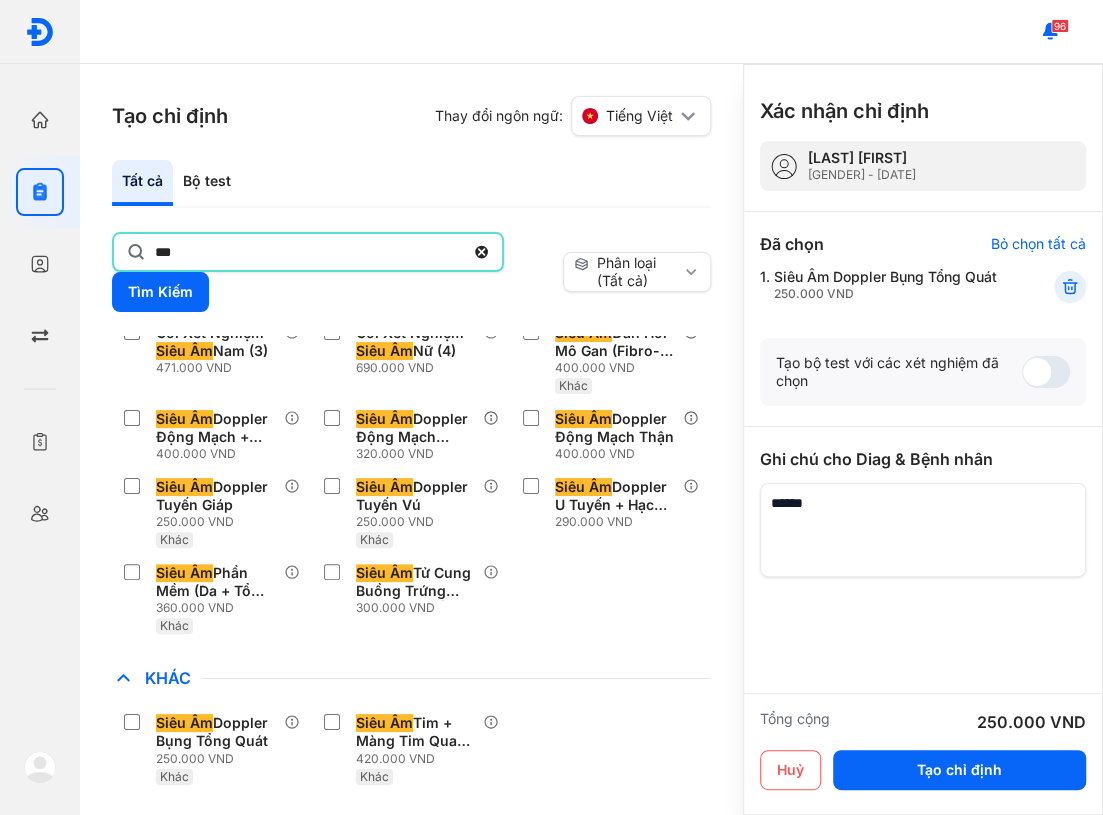 scroll, scrollTop: 0, scrollLeft: 0, axis: both 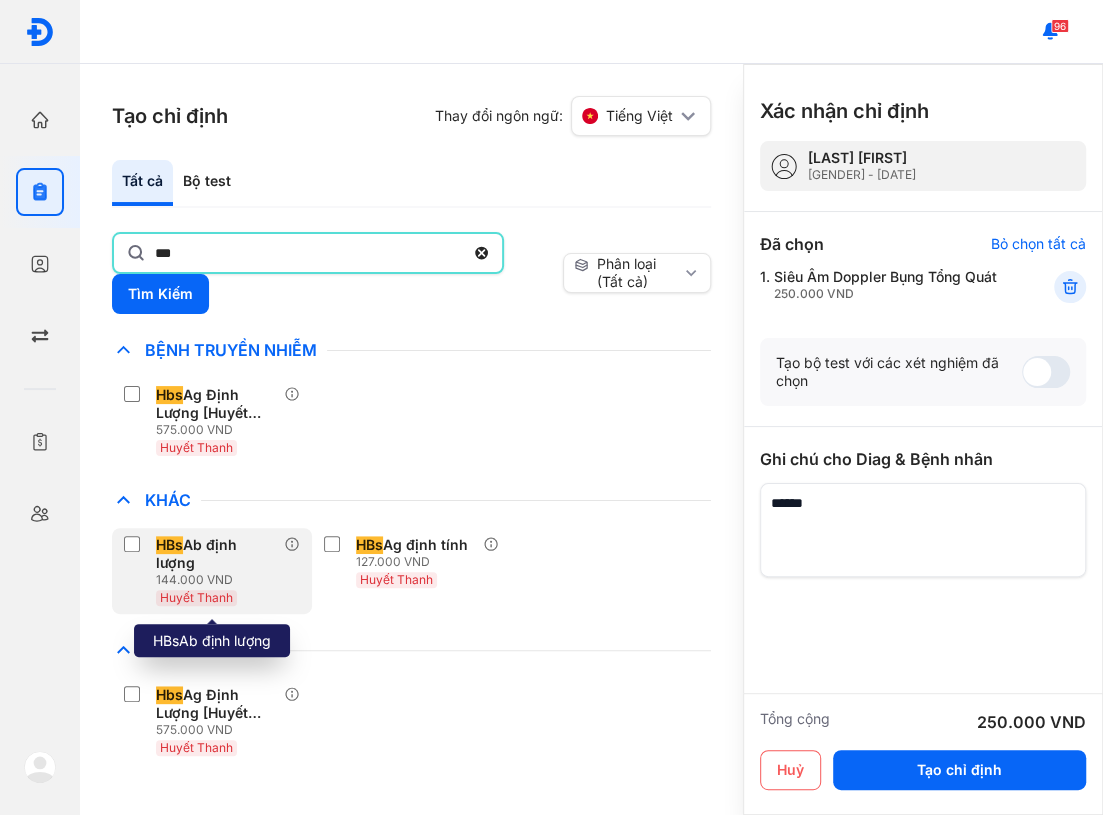 click on "HBs Ab định lượng" at bounding box center [216, 554] 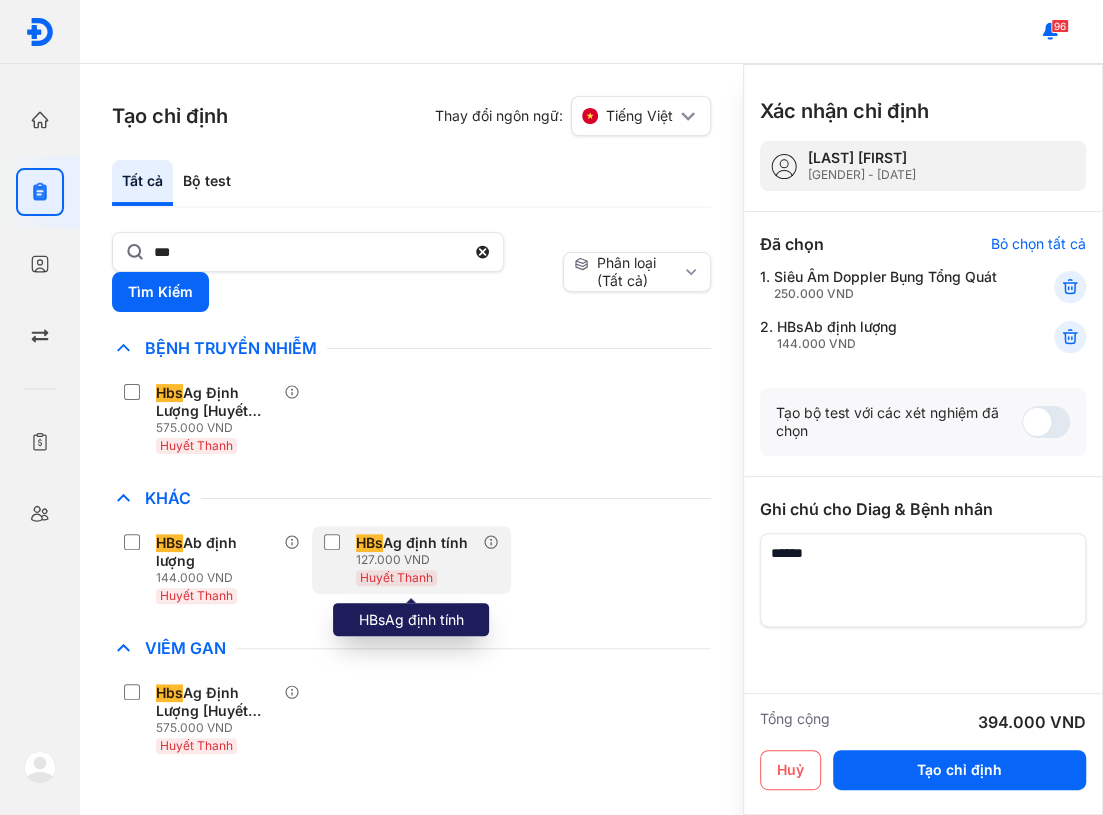 click on "Huyết Thanh" at bounding box center (416, 577) 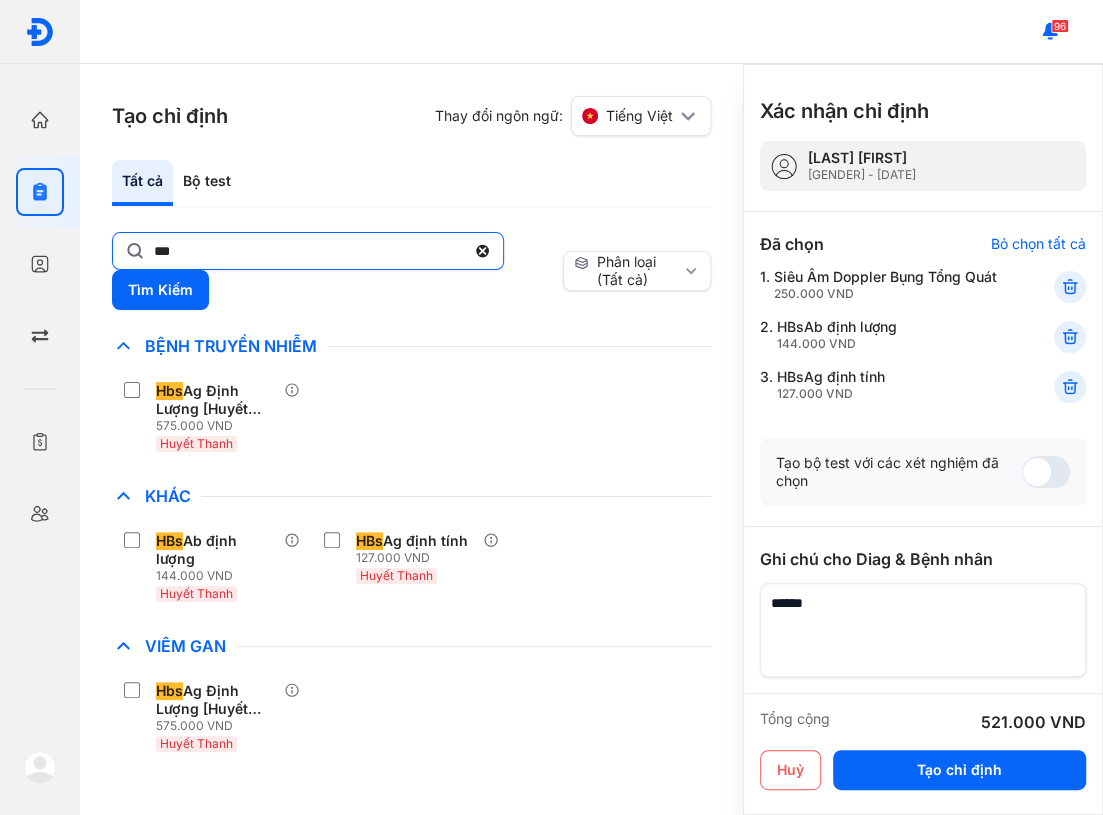 click on "***" 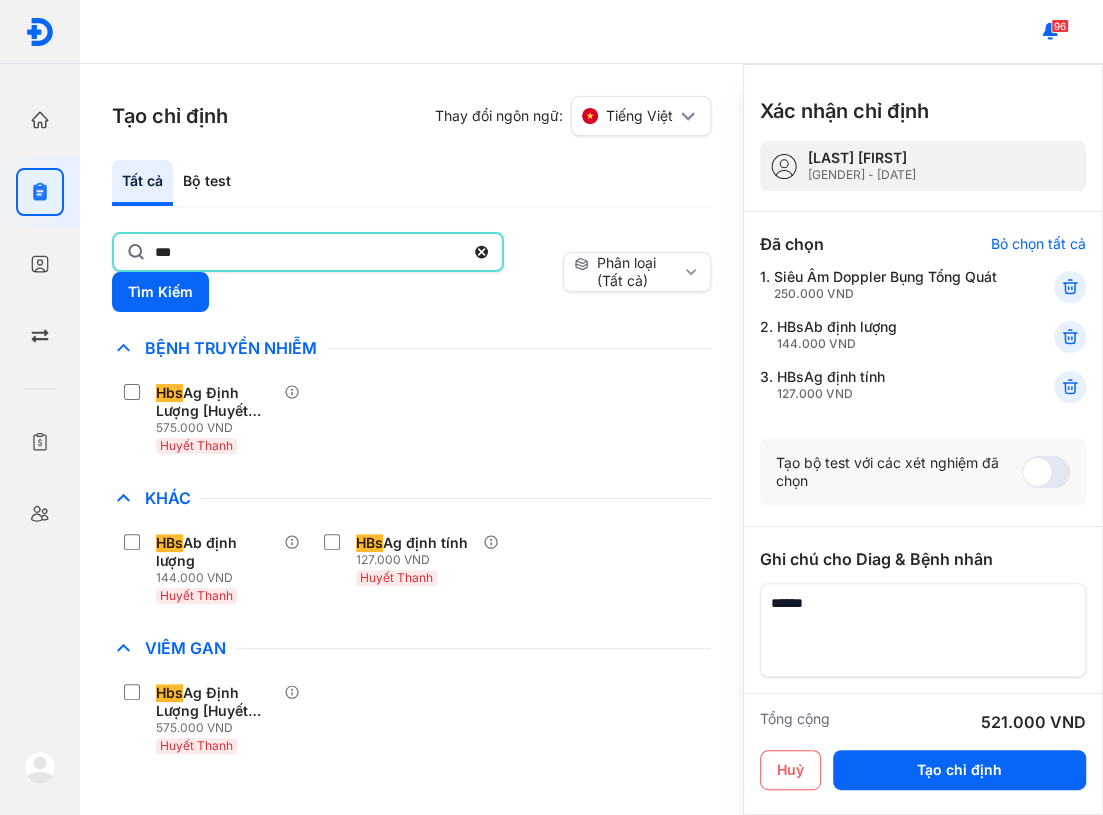 click on "***" 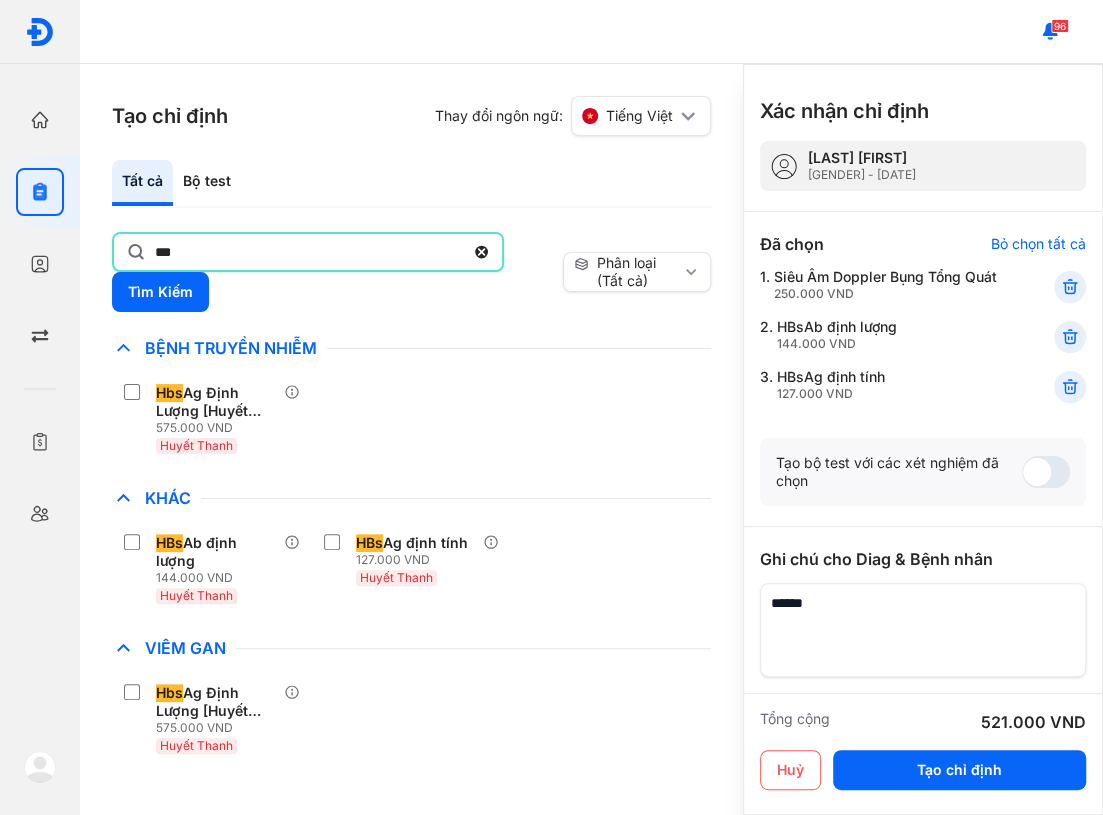 type on "***" 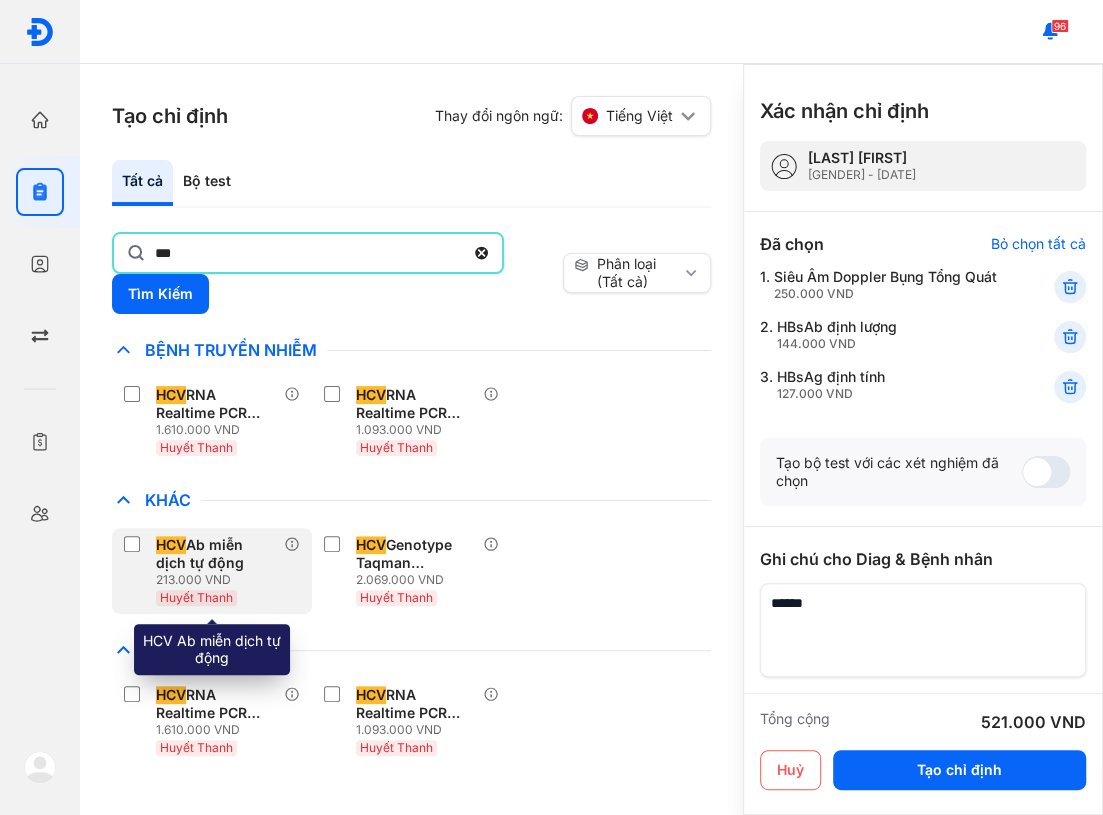 click on "213.000 VND" at bounding box center [220, 580] 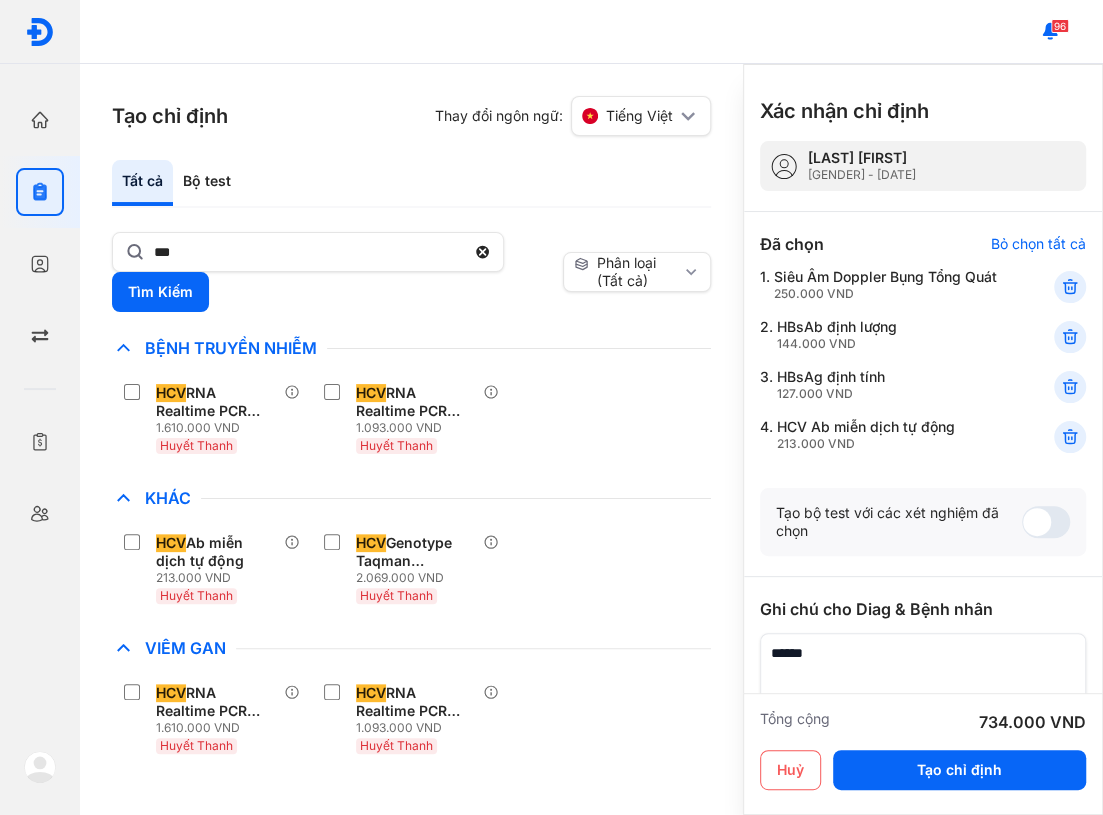 click on "HCV  Ab miễn dịch tự động 213.000 VND Huyết Thanh HCV  Genotype Taqman (Realtime) ** 2.069.000 VND Huyết Thanh" at bounding box center (411, 569) 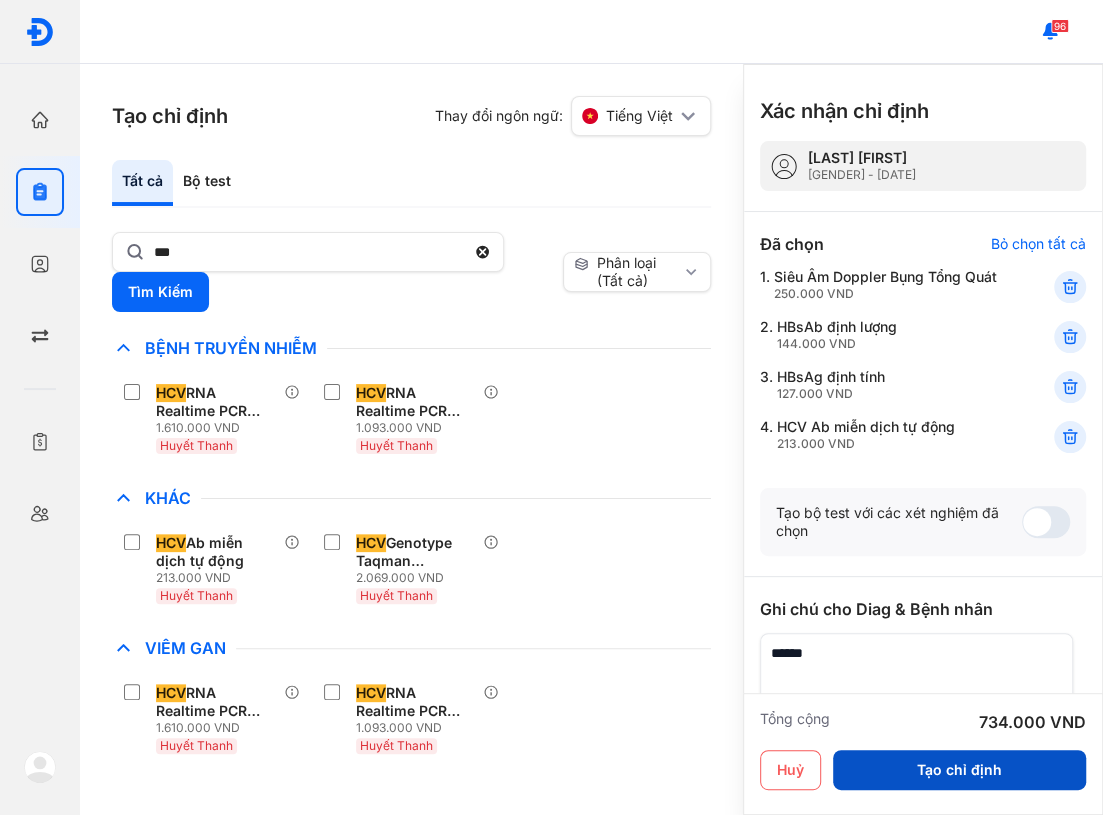 click on "Tạo chỉ định" at bounding box center [959, 770] 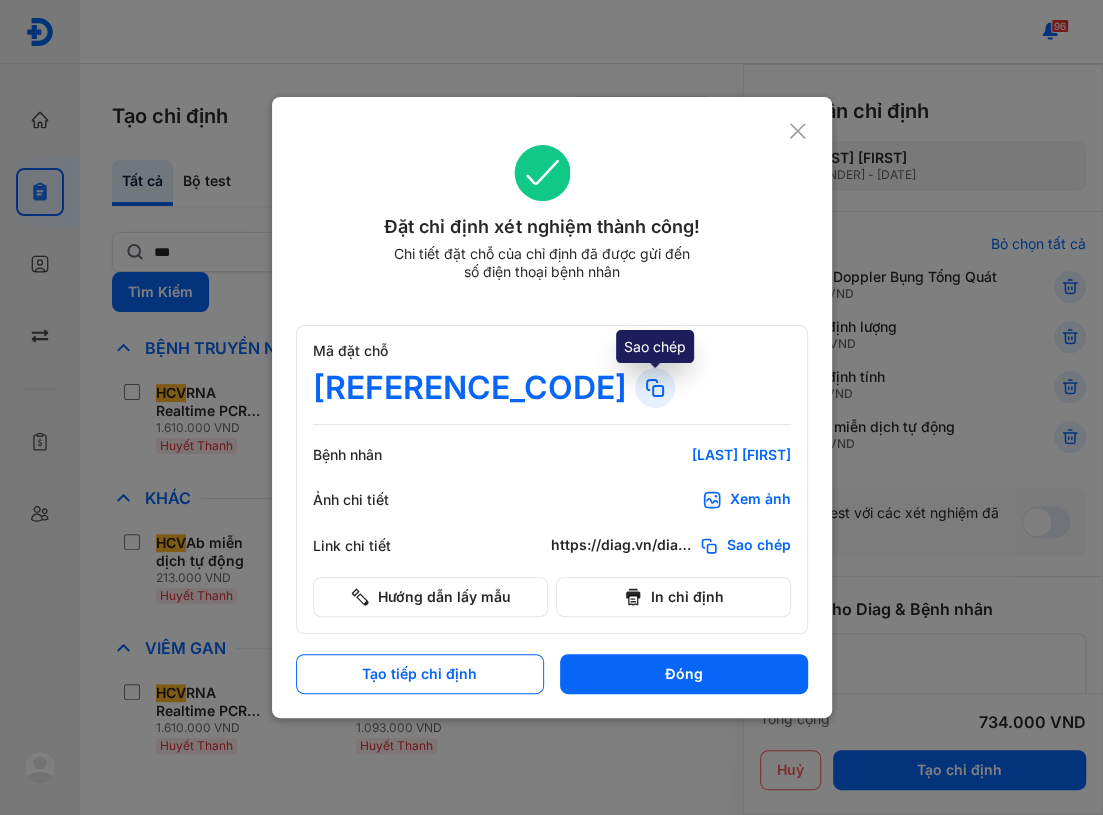 click 